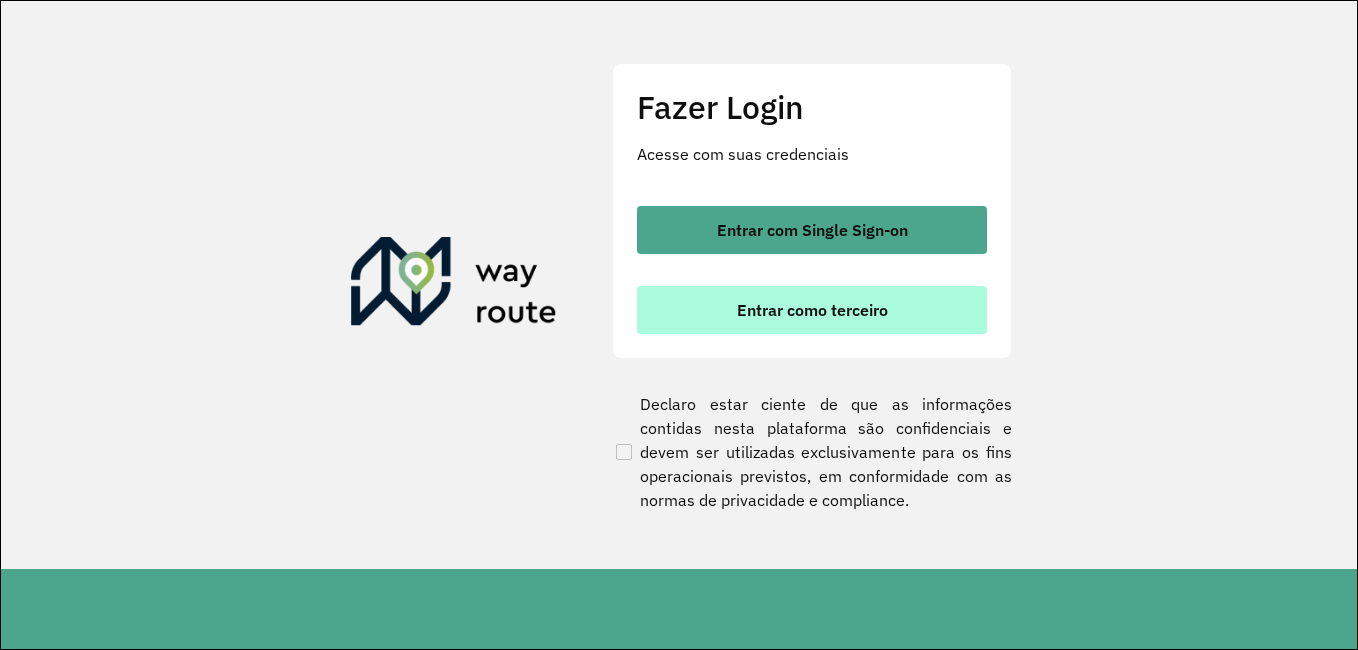 scroll, scrollTop: 0, scrollLeft: 0, axis: both 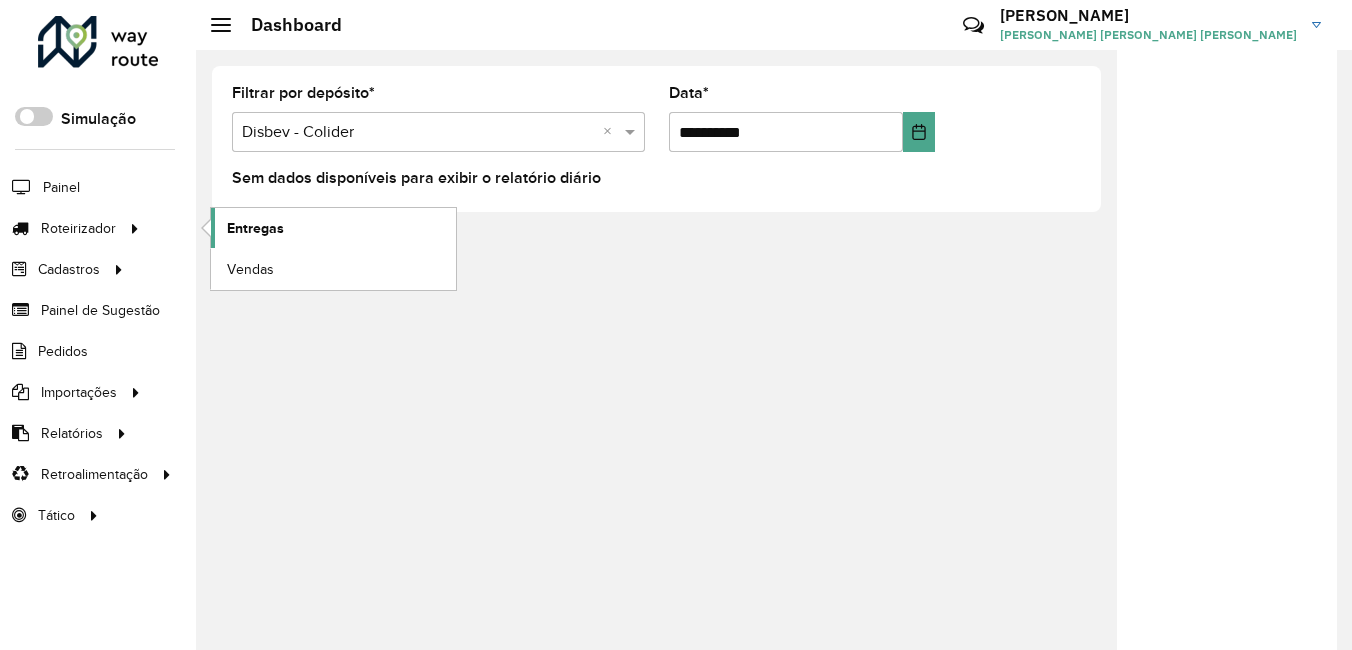 click on "Entregas" 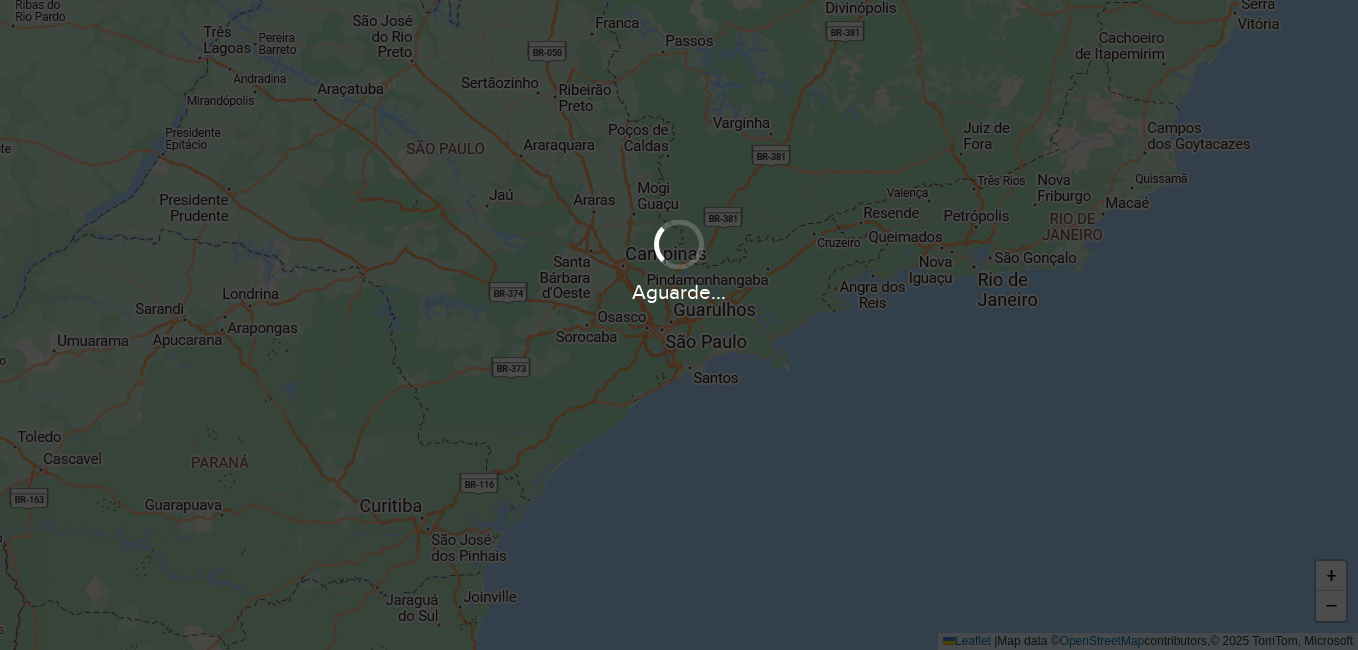 scroll, scrollTop: 0, scrollLeft: 0, axis: both 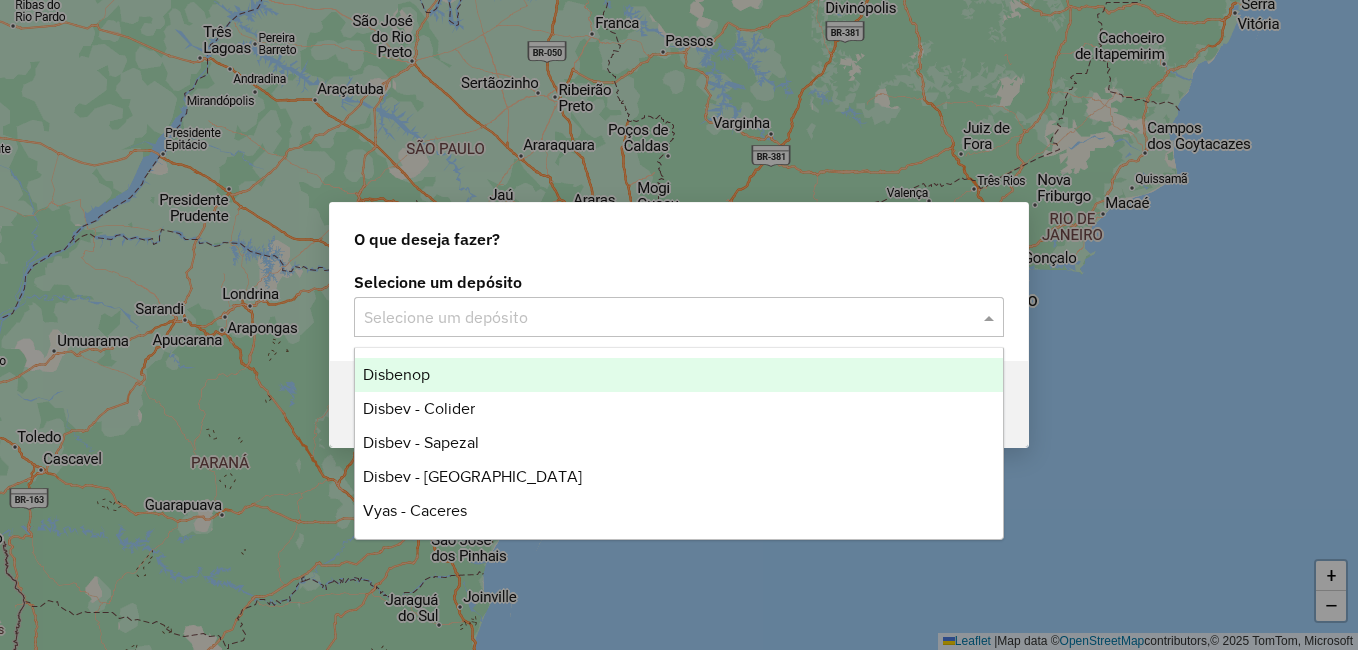 click 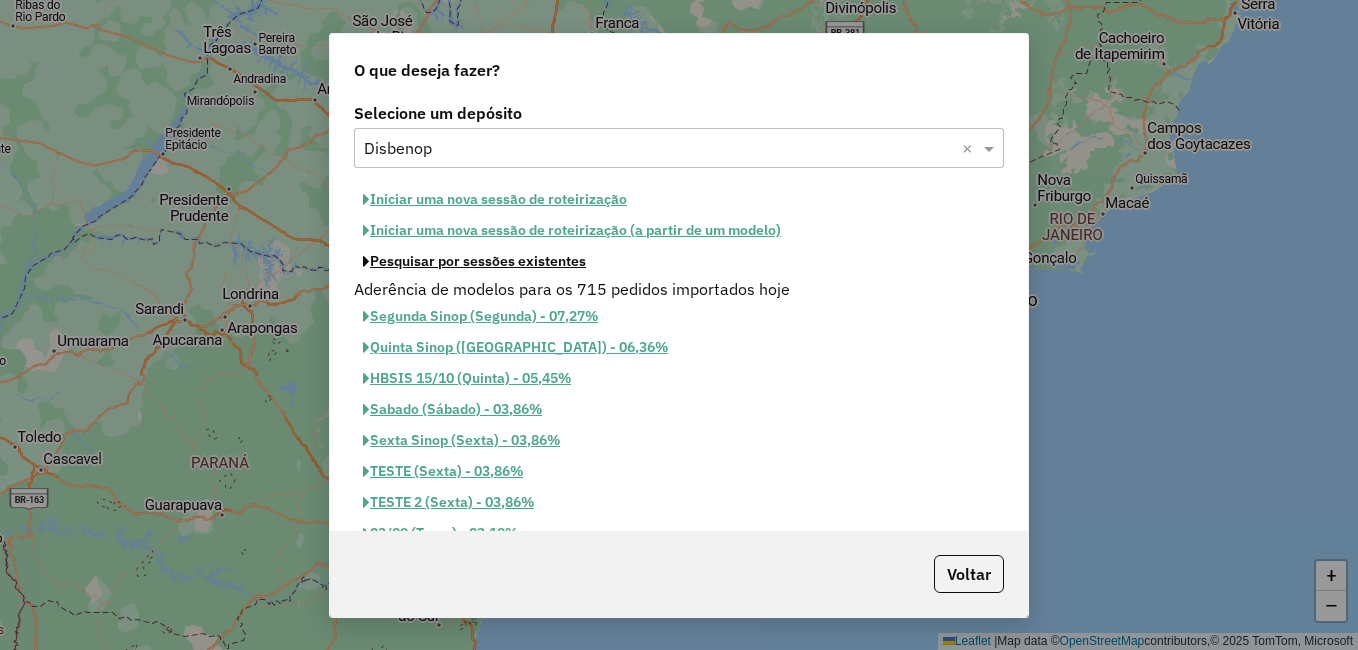 click on "Pesquisar por sessões existentes" 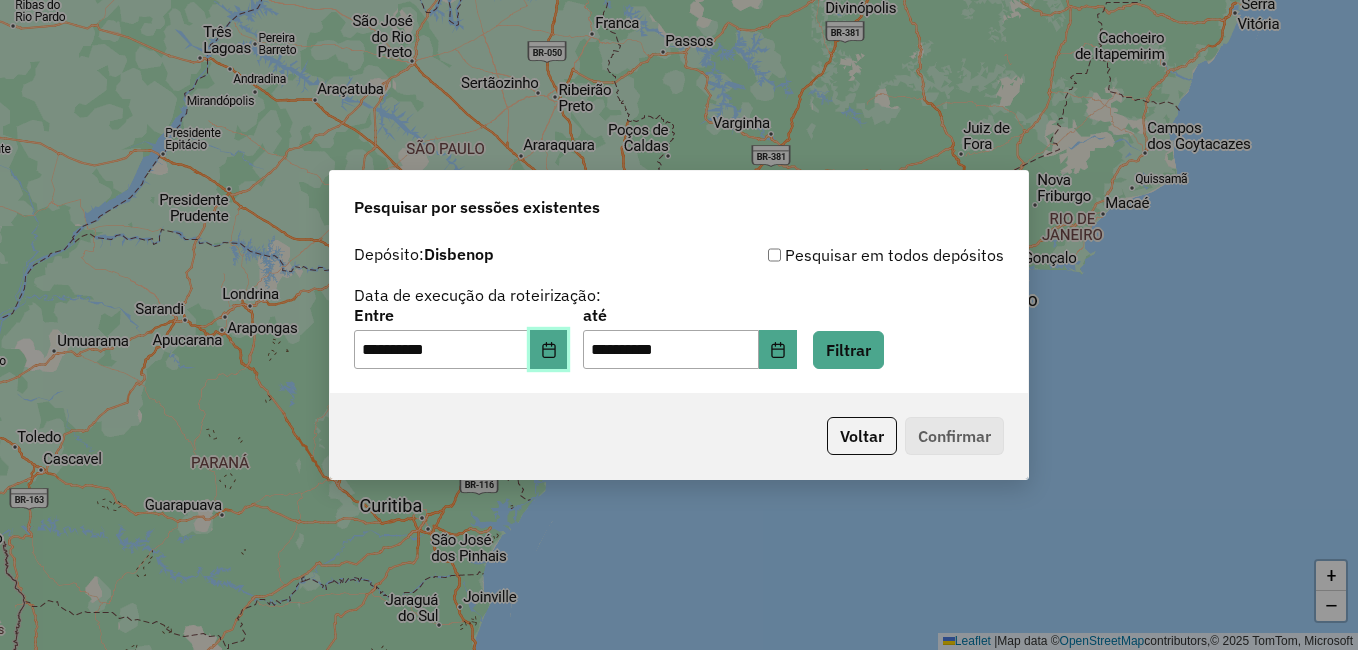click at bounding box center (549, 350) 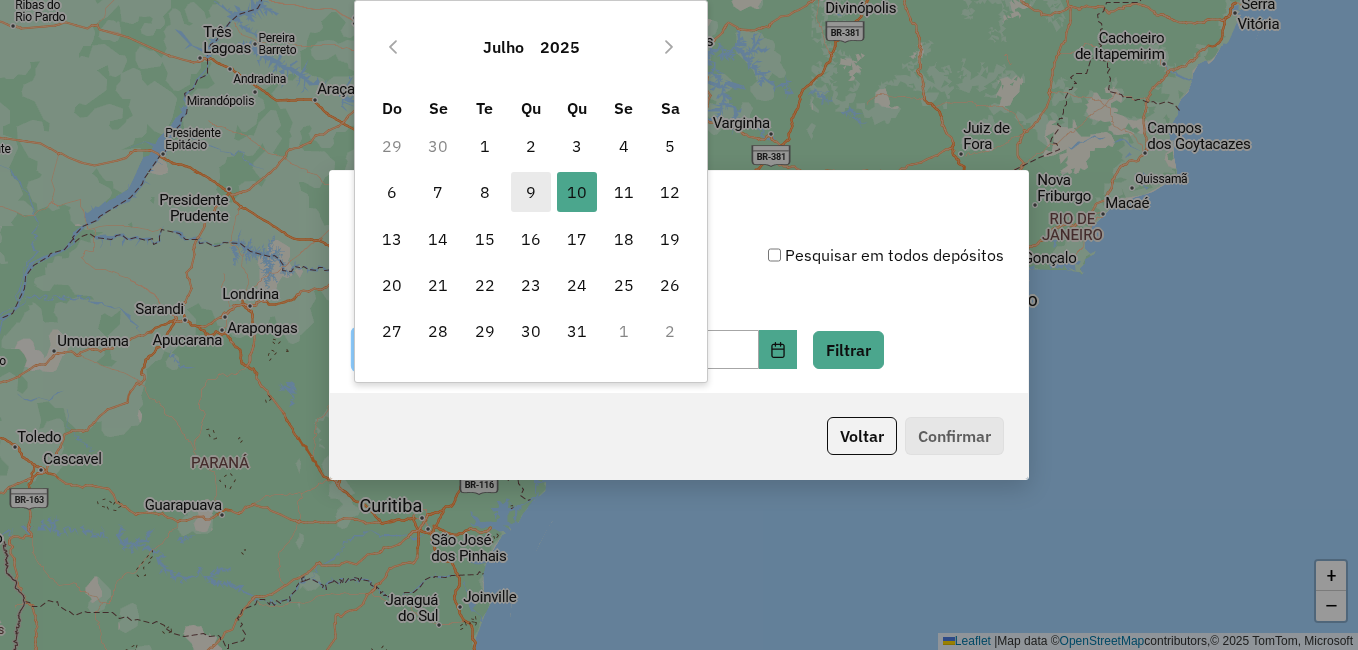 click on "9" at bounding box center (531, 192) 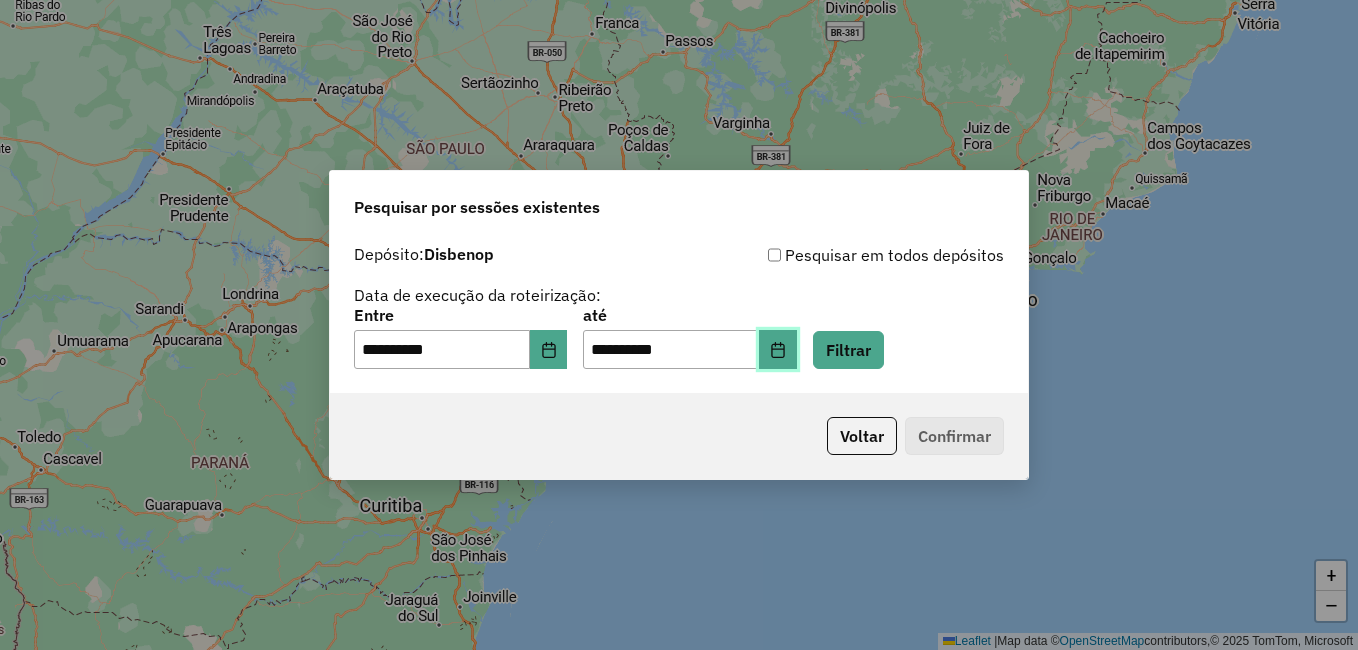 click 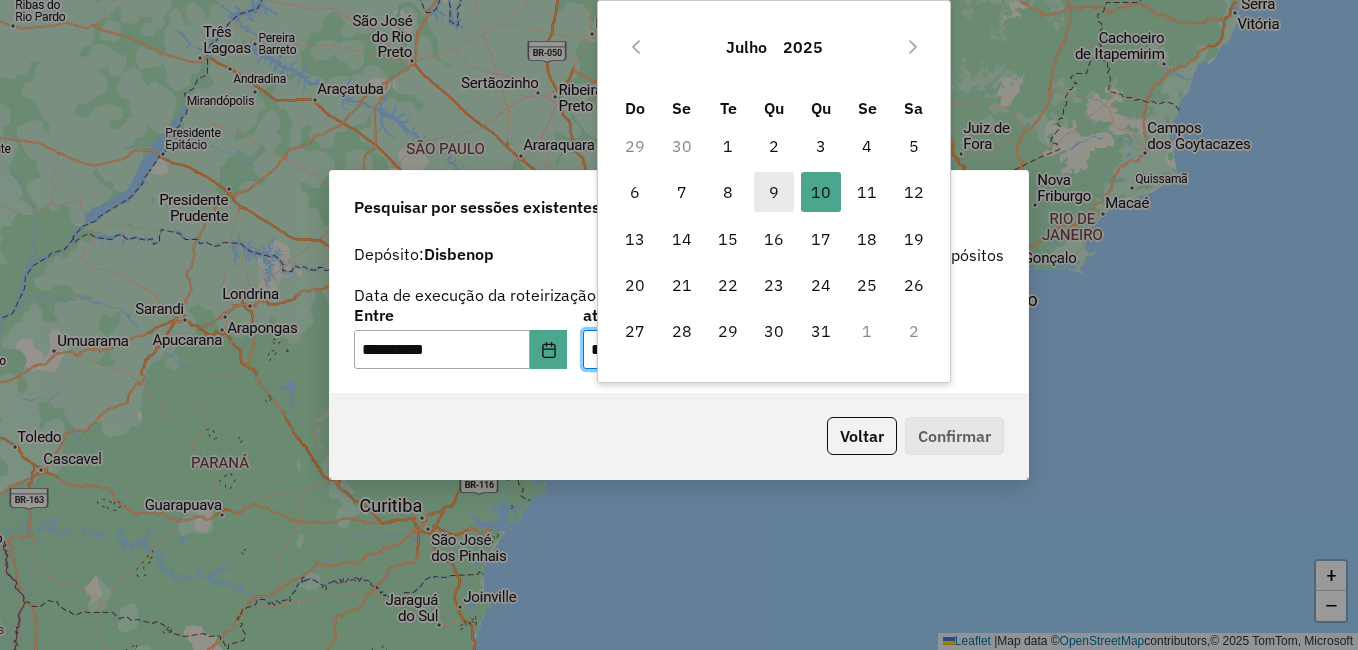 click on "9" at bounding box center (774, 192) 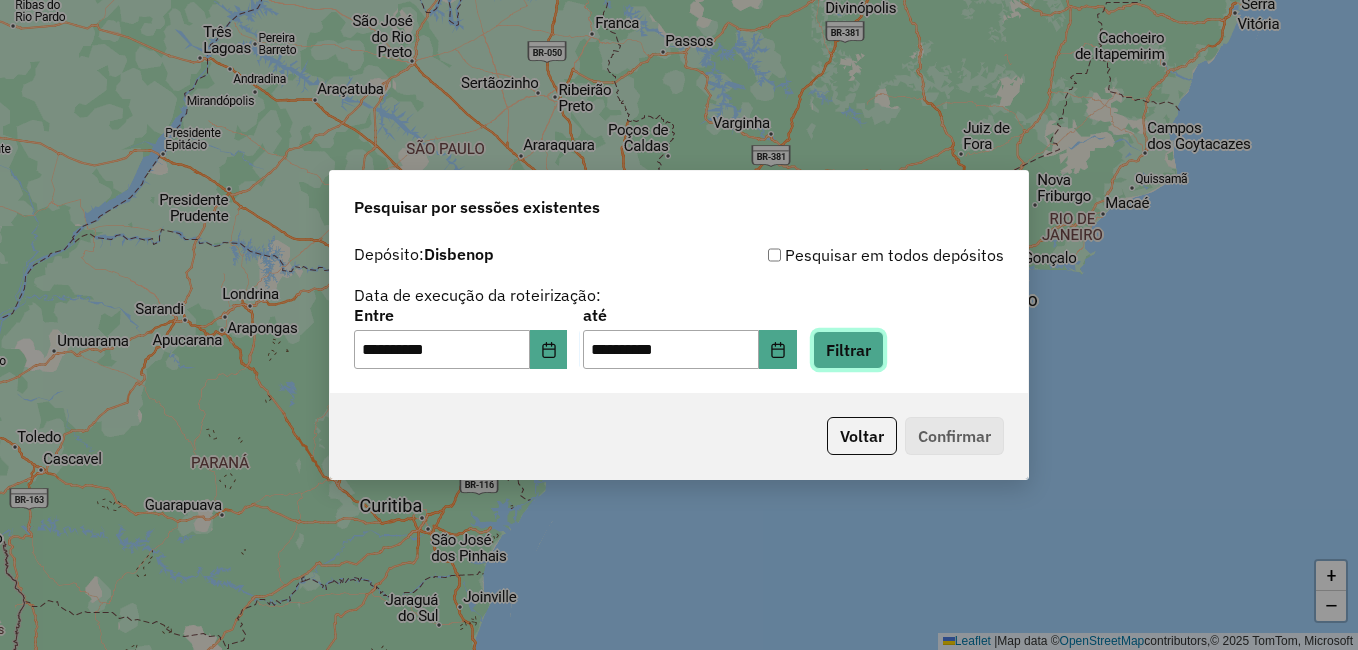 click on "Filtrar" 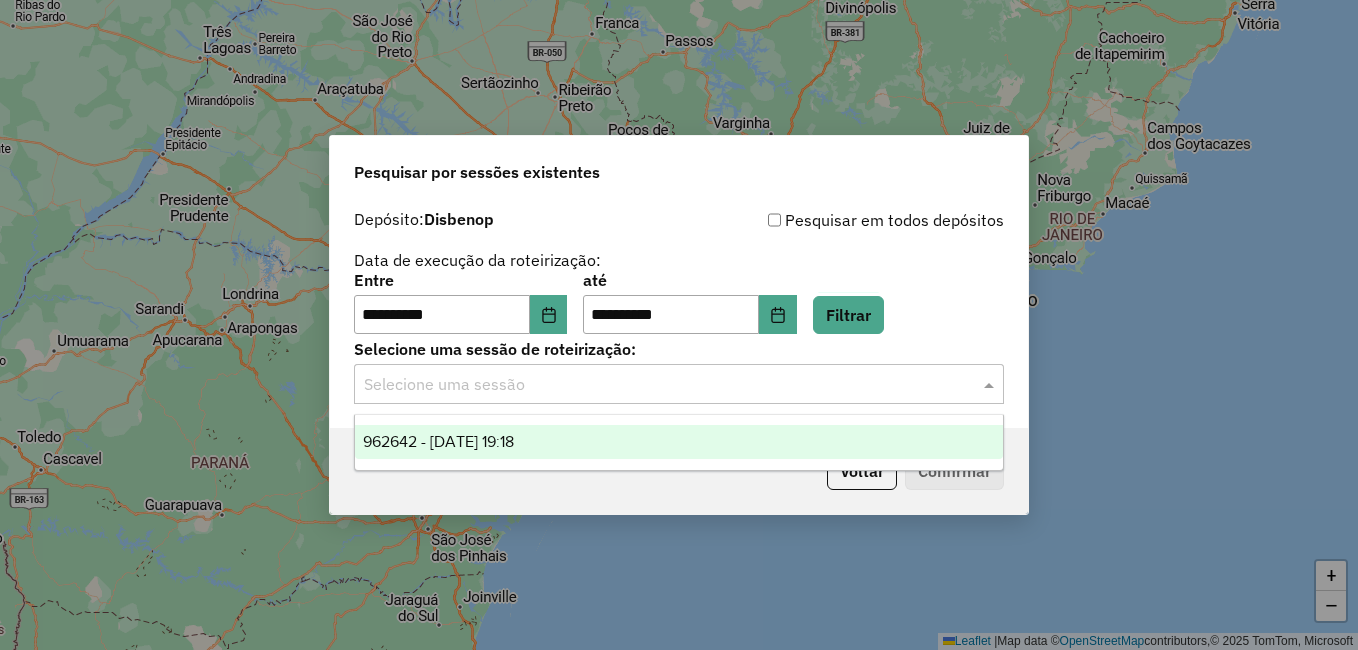 click 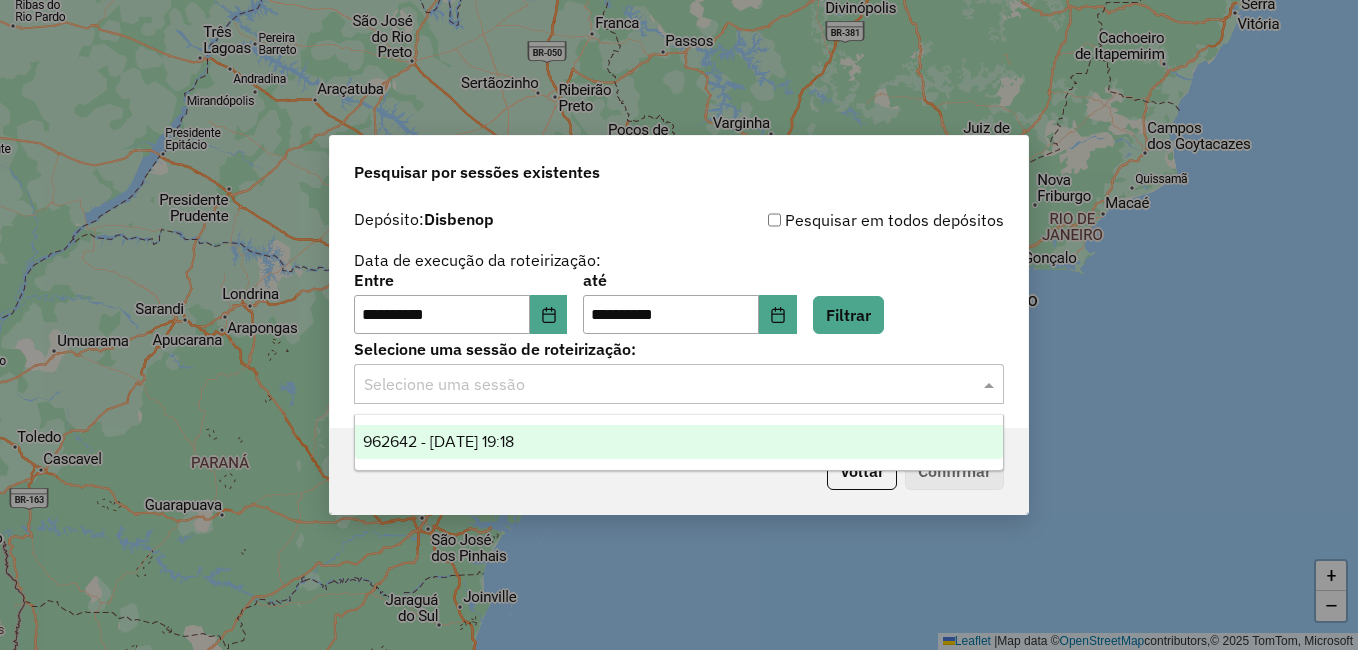 click on "962642 - 09/07/2025 19:18" at bounding box center (438, 441) 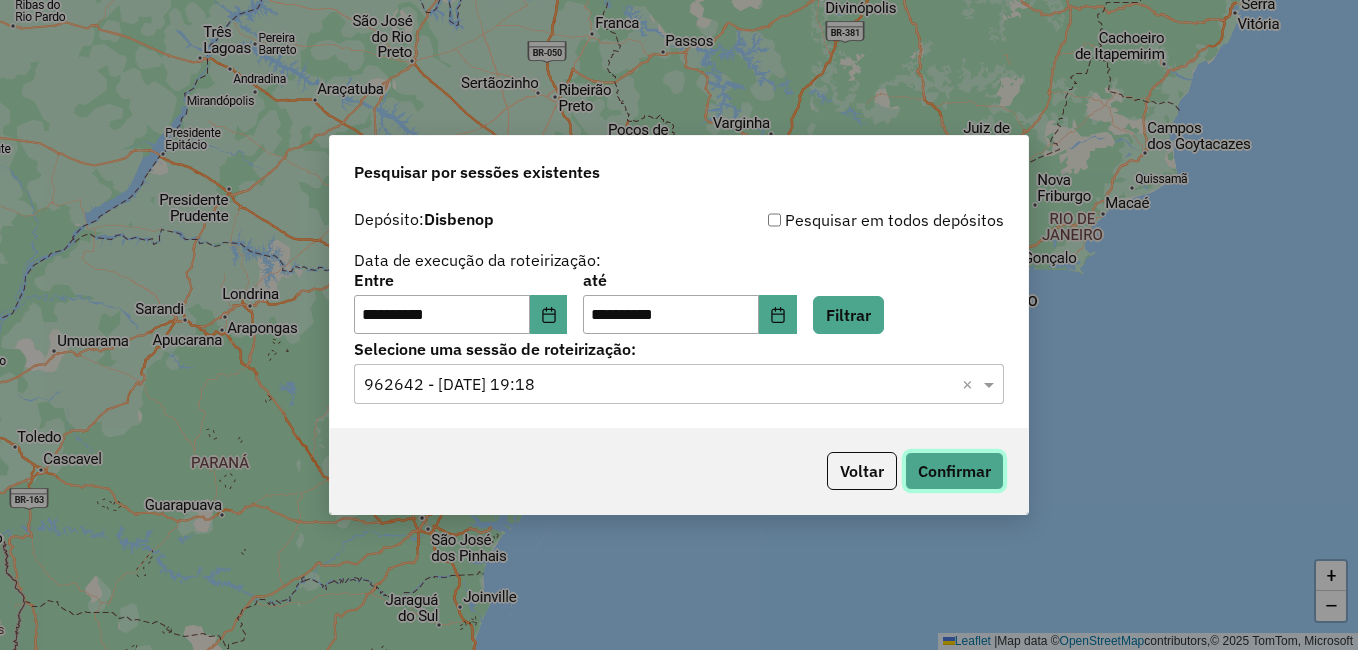 click on "Confirmar" 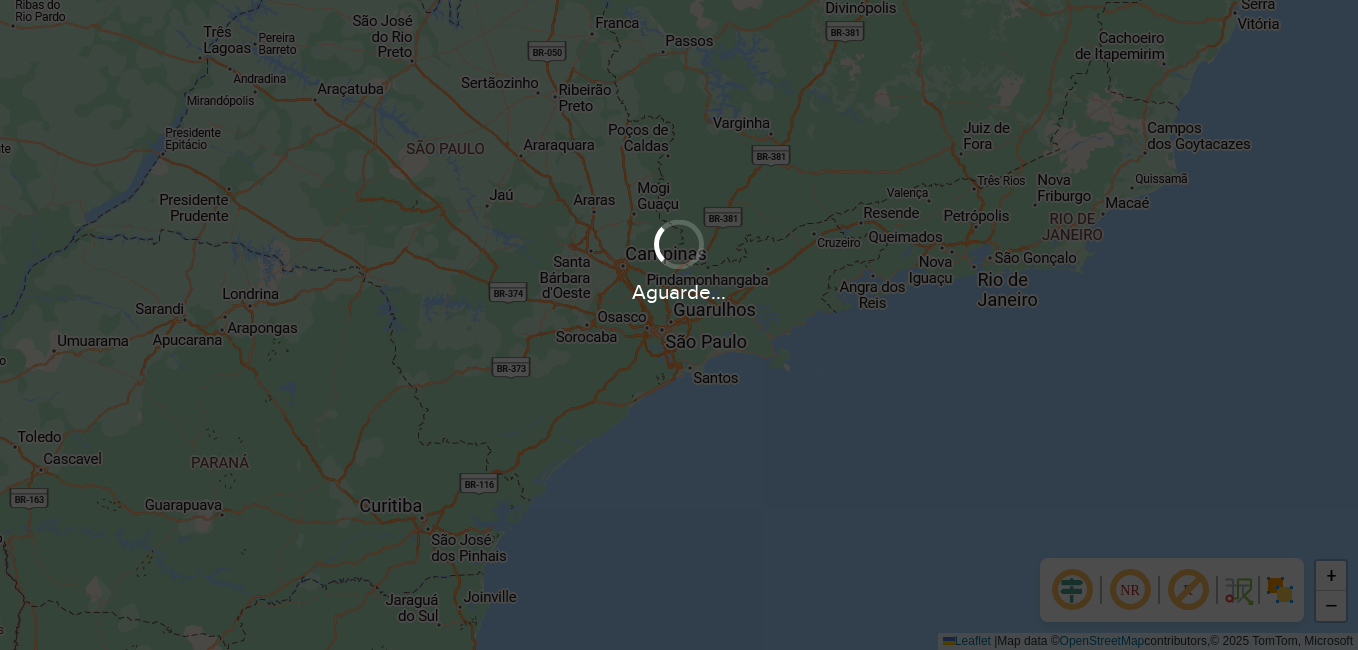 scroll, scrollTop: 0, scrollLeft: 0, axis: both 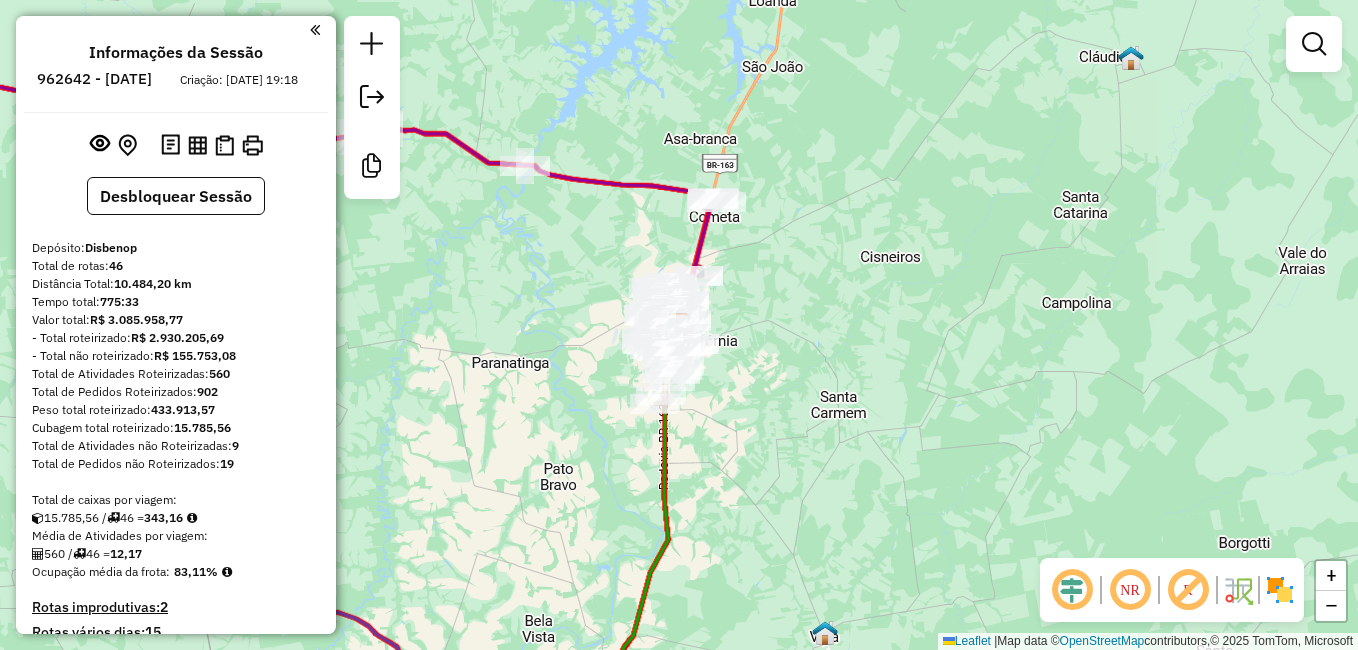 click at bounding box center (315, 30) 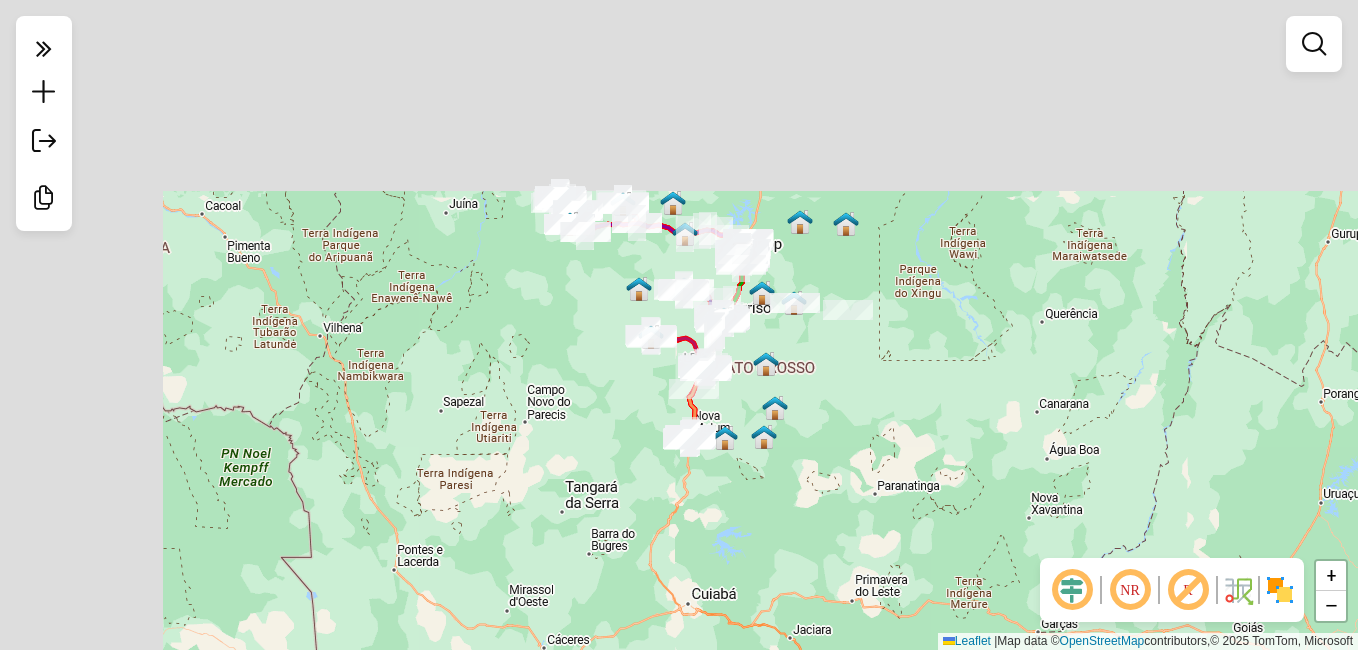 drag, startPoint x: 591, startPoint y: 291, endPoint x: 780, endPoint y: 448, distance: 245.70308 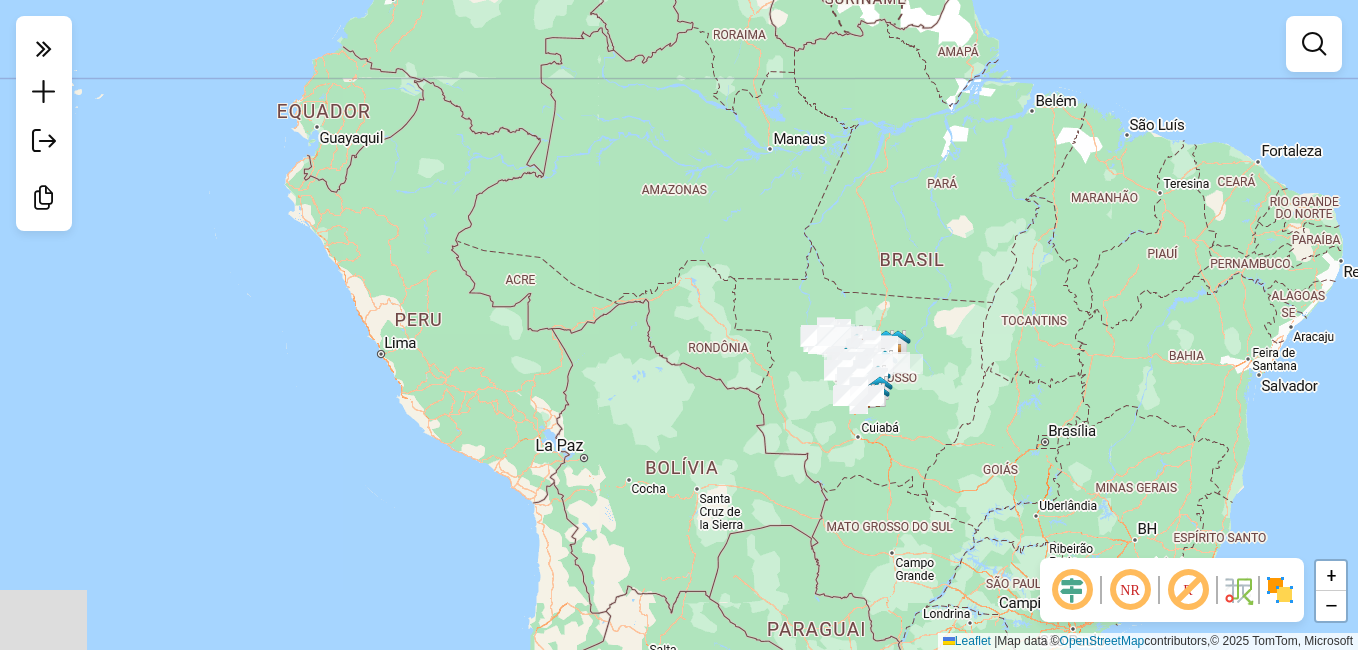 drag, startPoint x: 644, startPoint y: 340, endPoint x: 740, endPoint y: 267, distance: 120.60265 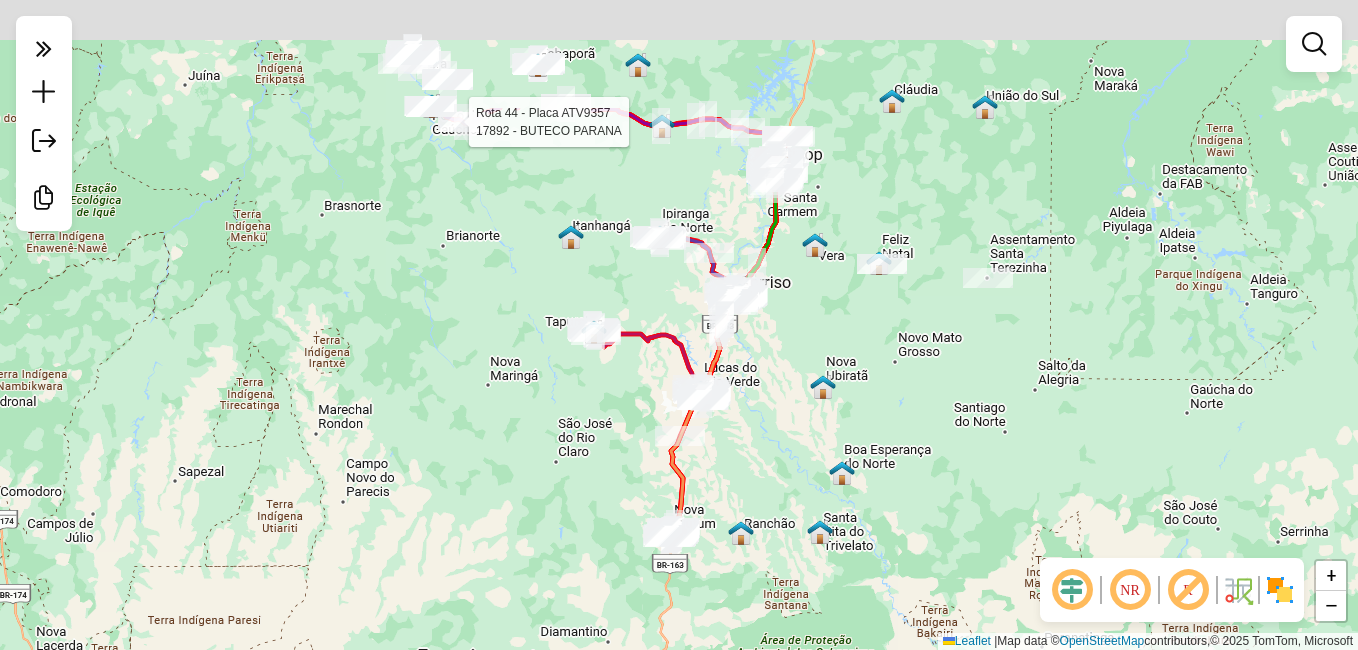 drag, startPoint x: 755, startPoint y: 342, endPoint x: 797, endPoint y: 426, distance: 93.914856 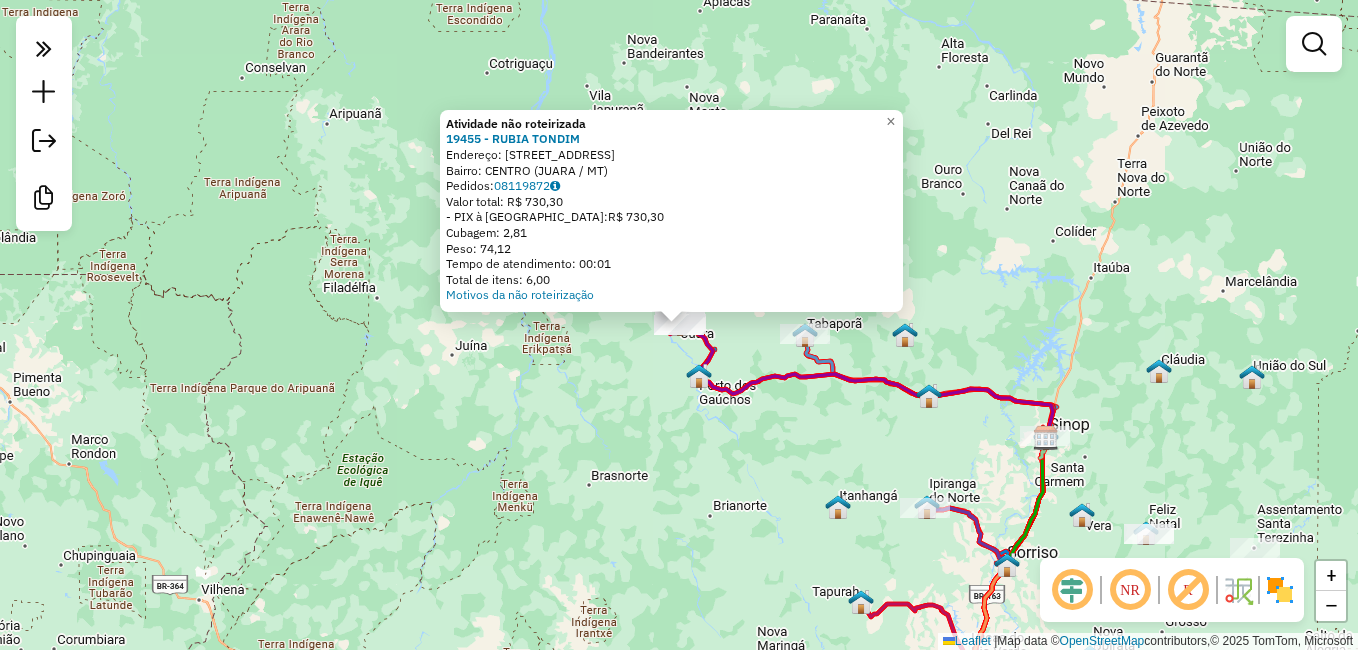 drag, startPoint x: 439, startPoint y: 496, endPoint x: 508, endPoint y: 479, distance: 71.063354 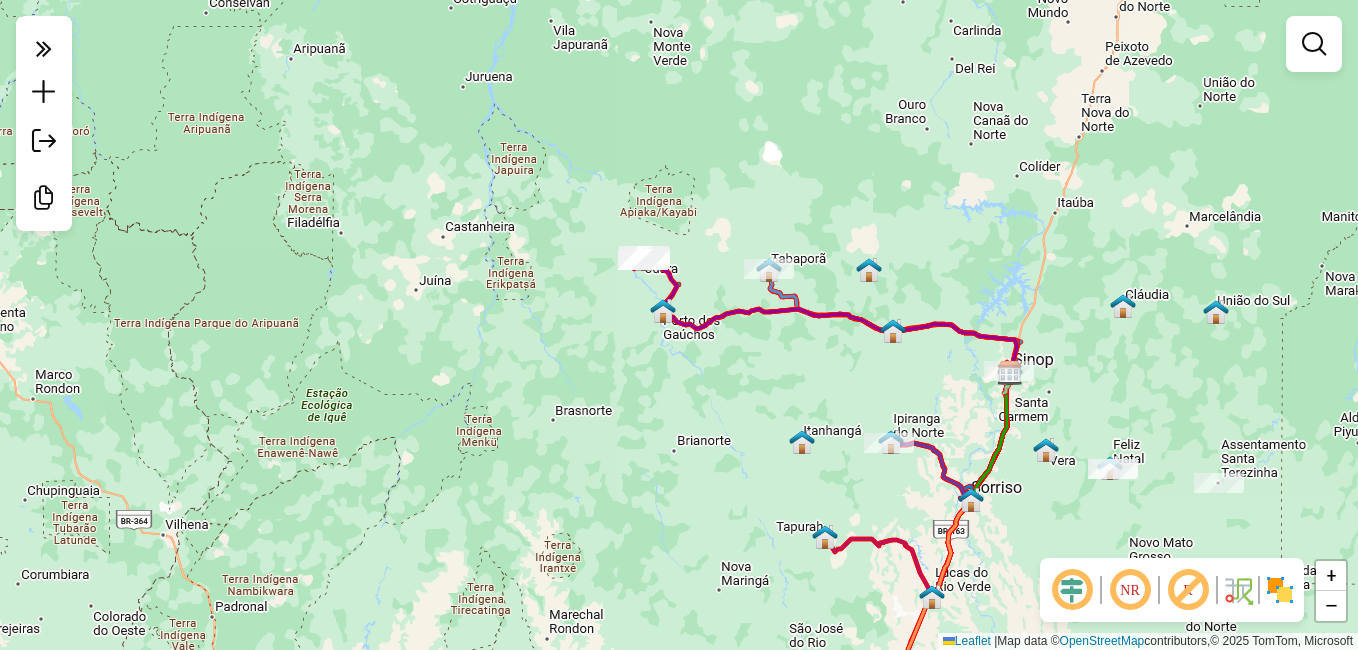 drag, startPoint x: 750, startPoint y: 433, endPoint x: 678, endPoint y: 339, distance: 118.40608 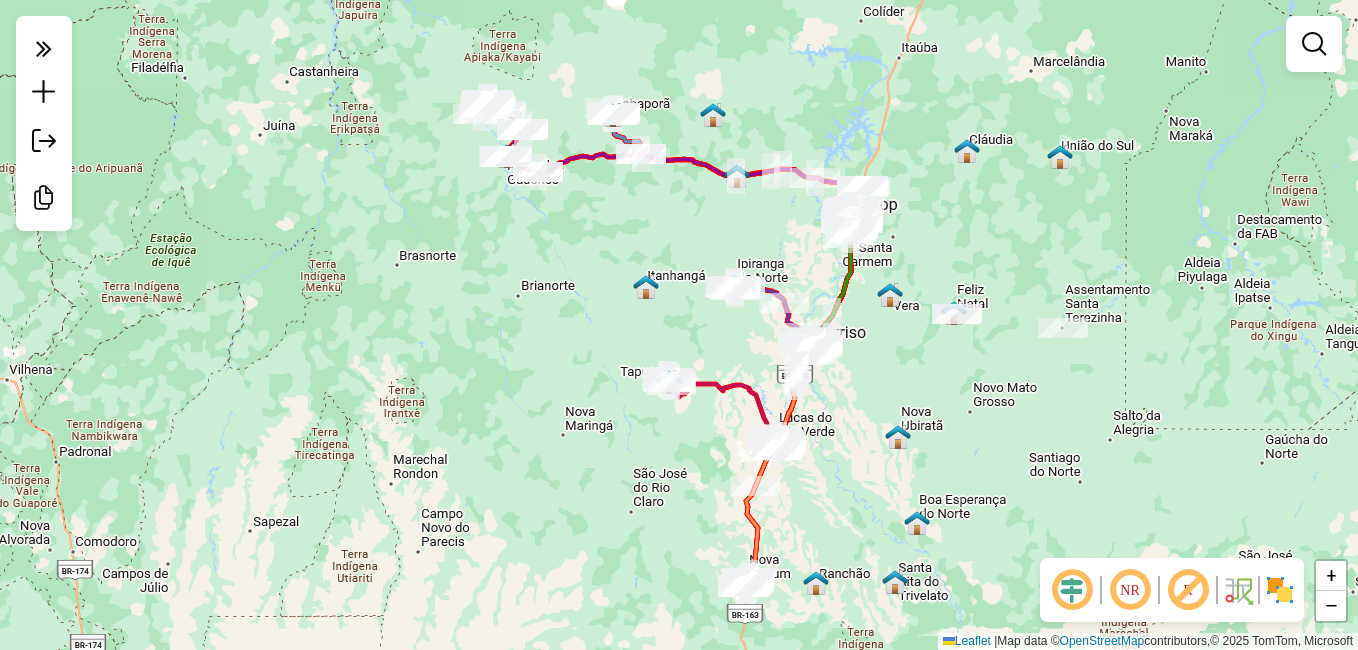 drag, startPoint x: 701, startPoint y: 342, endPoint x: 610, endPoint y: 255, distance: 125.89678 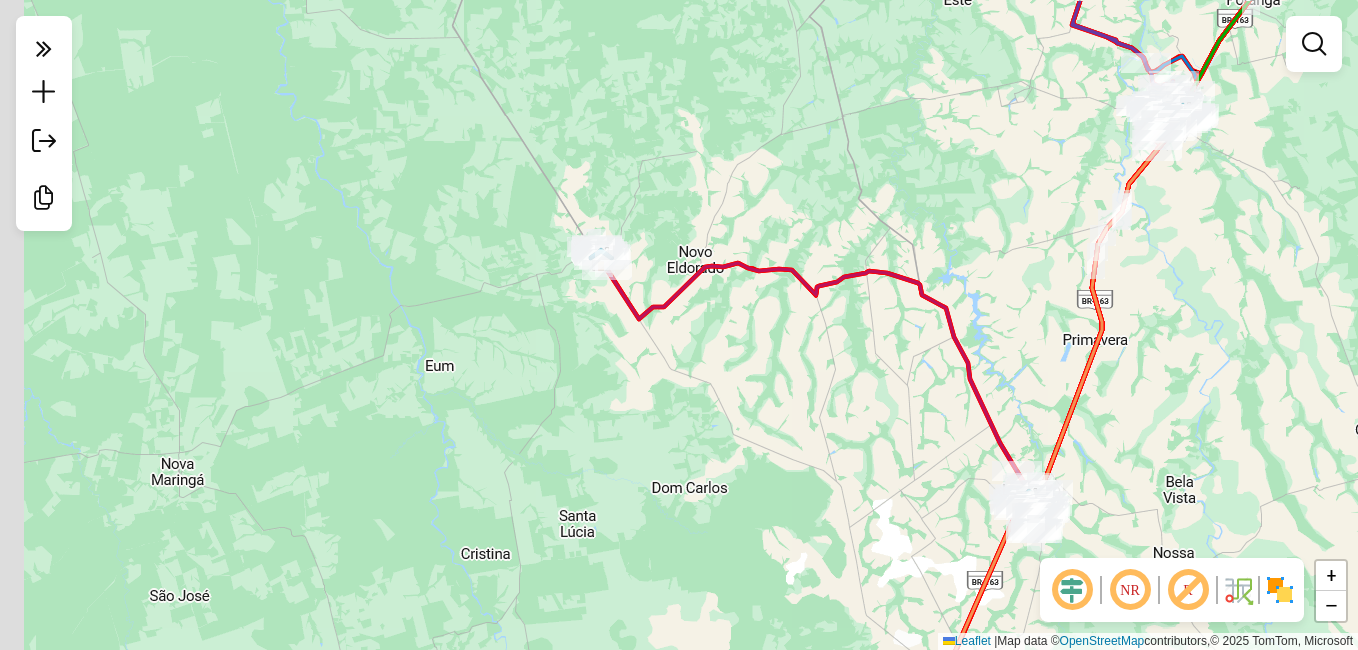 click on "Janela de atendimento Grade de atendimento Capacidade Transportadoras Veículos Cliente Pedidos  Rotas Selecione os dias de semana para filtrar as janelas de atendimento  Seg   Ter   Qua   Qui   Sex   Sáb   Dom  Informe o período da janela de atendimento: De: Até:  Filtrar exatamente a janela do cliente  Considerar janela de atendimento padrão  Selecione os dias de semana para filtrar as grades de atendimento  Seg   Ter   Qua   Qui   Sex   Sáb   Dom   Considerar clientes sem dia de atendimento cadastrado  Clientes fora do dia de atendimento selecionado Filtrar as atividades entre os valores definidos abaixo:  Peso mínimo:   Peso máximo:   Cubagem mínima:   Cubagem máxima:   De:   Até:  Filtrar as atividades entre o tempo de atendimento definido abaixo:  De:   Até:   Considerar capacidade total dos clientes não roteirizados Transportadora: Selecione um ou mais itens Tipo de veículo: Selecione um ou mais itens Veículo: Selecione um ou mais itens Motorista: Selecione um ou mais itens Nome: Rótulo:" 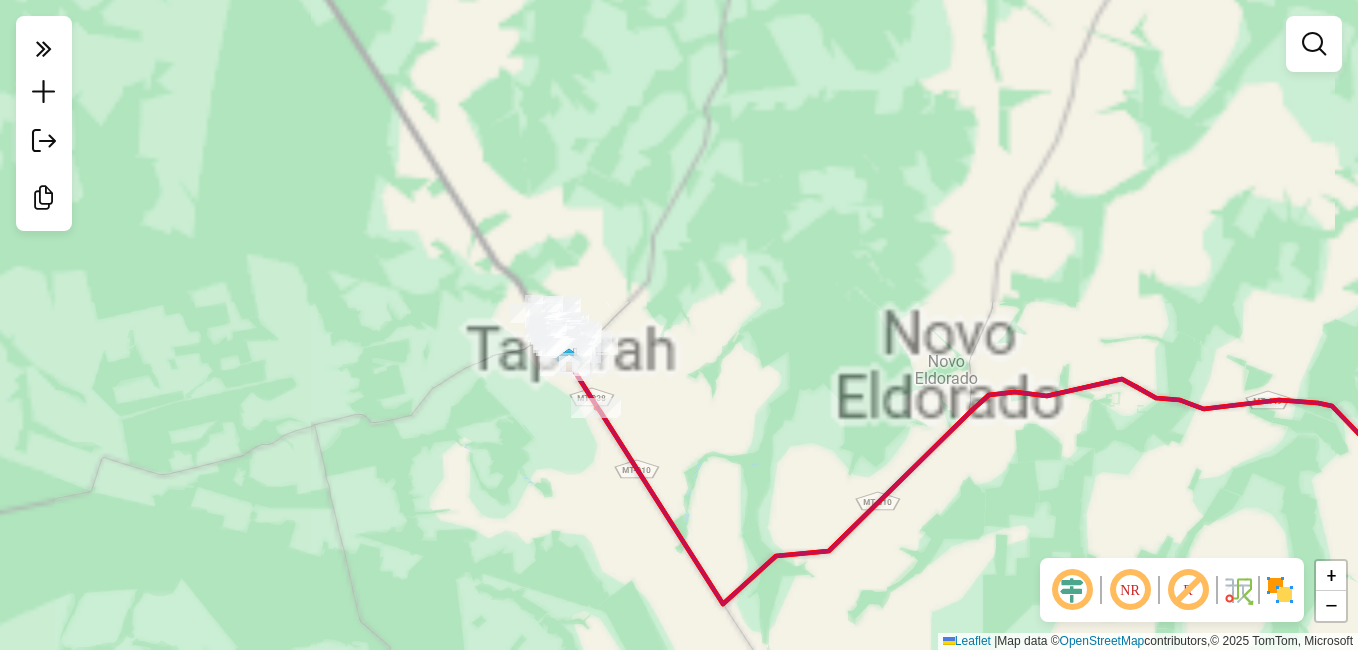 drag, startPoint x: 473, startPoint y: 180, endPoint x: 580, endPoint y: 455, distance: 295.08304 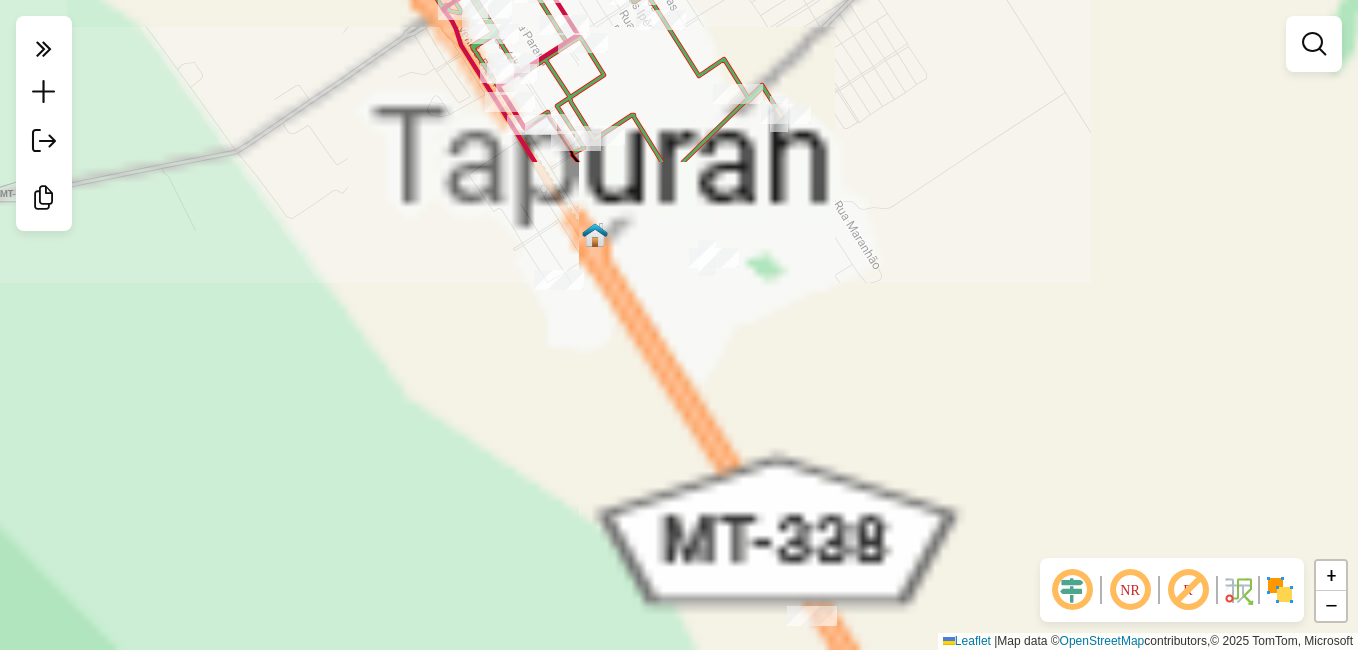 drag, startPoint x: 598, startPoint y: 566, endPoint x: 375, endPoint y: 47, distance: 564.8805 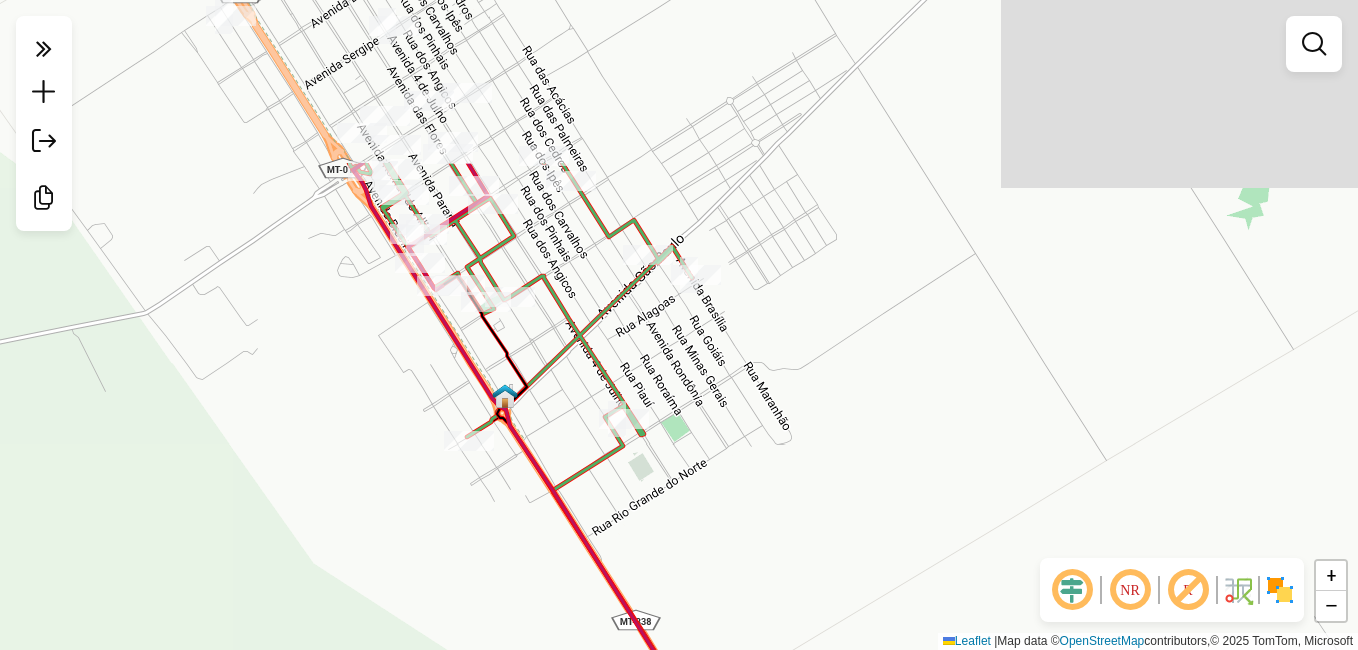 drag, startPoint x: 702, startPoint y: 282, endPoint x: 811, endPoint y: 327, distance: 117.923706 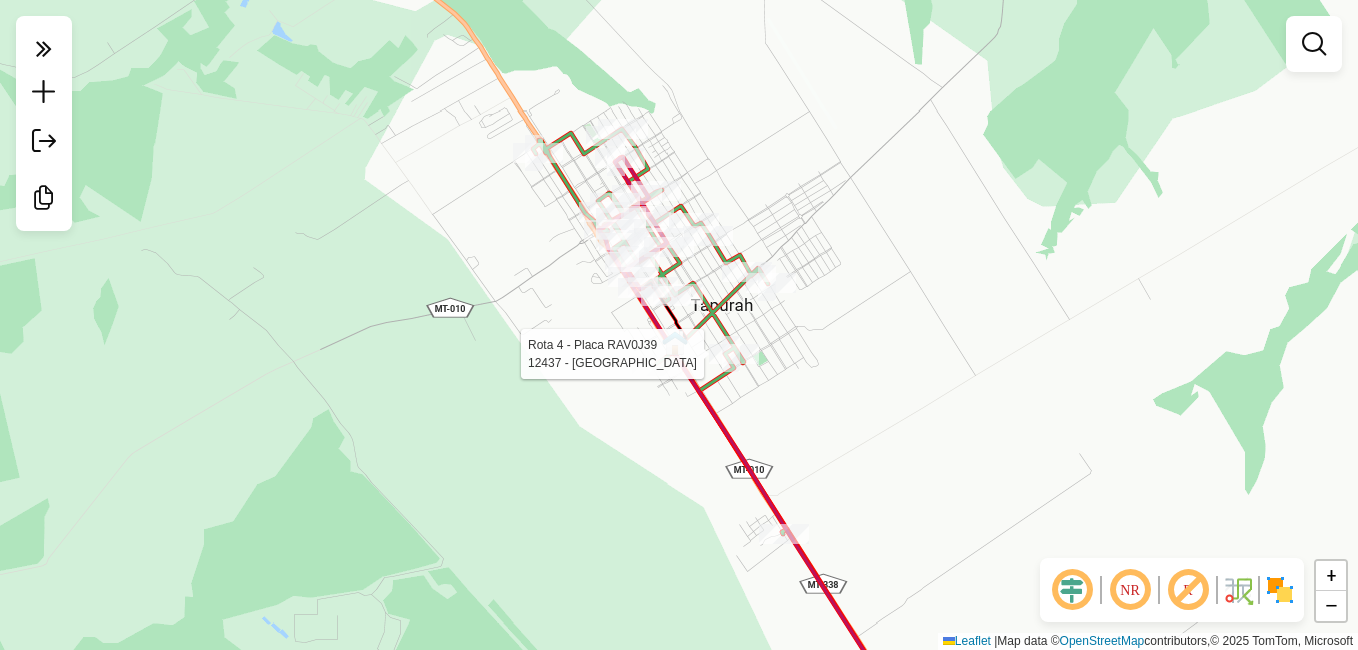 select on "**********" 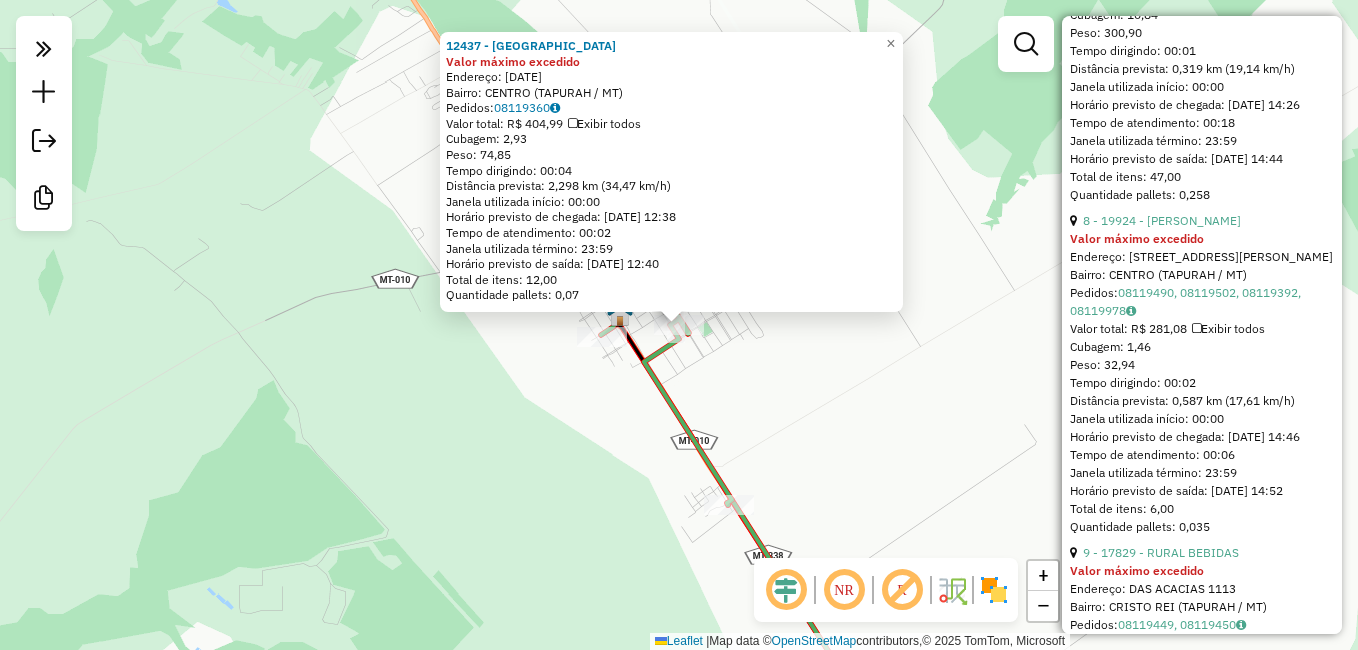 scroll, scrollTop: 3200, scrollLeft: 0, axis: vertical 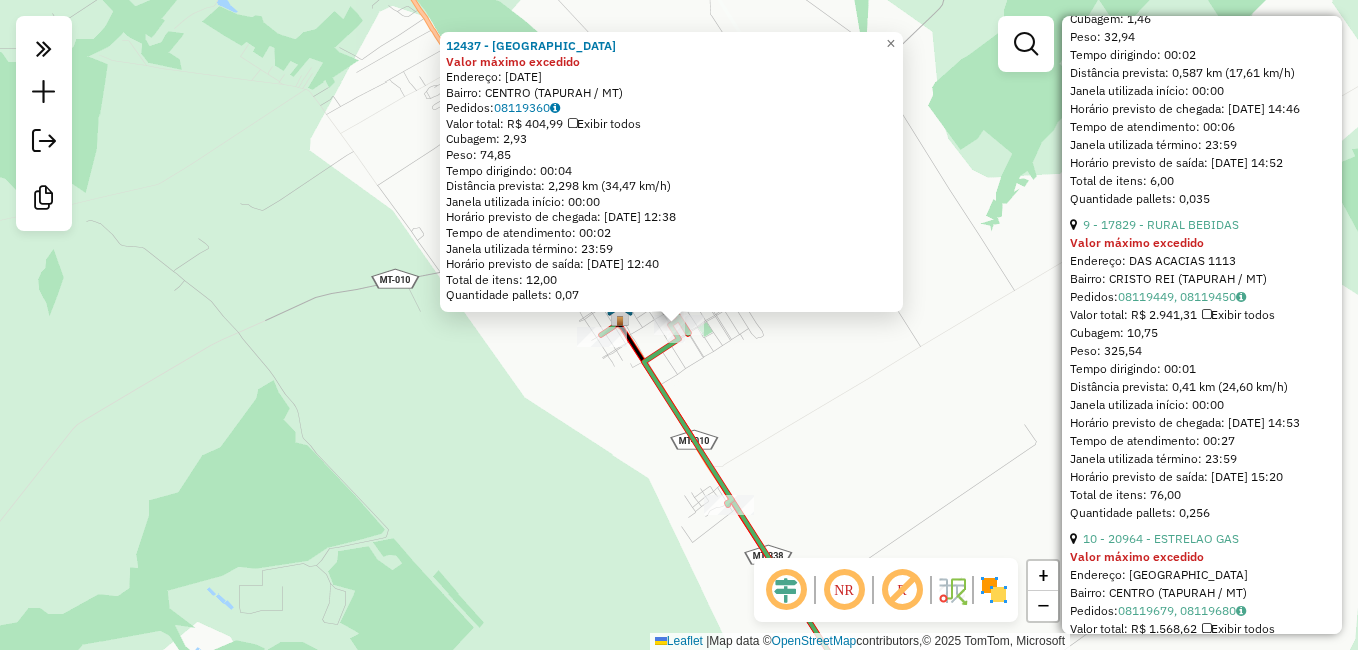 click on "12437 - [GEOGRAPHIC_DATA] Valor máximo excedido  Endereço:  [DATE]   Bairro: [GEOGRAPHIC_DATA] (TAPURAH / MT)   [GEOGRAPHIC_DATA]:  08119360   Valor total: R$ 404,99   Exibir todos   Cubagem: 2,93  Peso: 74,85  Tempo dirigindo: 00:04   Distância prevista: 2,298 km (34,47 km/h)   [GEOGRAPHIC_DATA] utilizada início: 00:00   Horário previsto de chegada: [DATE] 12:38   Tempo de atendimento: 00:02   Janela utilizada término: 23:59   Horário previsto de saída: [DATE] 12:40   Total de itens: 12,00   Quantidade pallets: 0,07  × Janela de atendimento Grade de atendimento Capacidade Transportadoras Veículos Cliente Pedidos  Rotas Selecione os dias de semana para filtrar as janelas de atendimento  Seg   Ter   Qua   Qui   Sex   Sáb   Dom  Informe o período da janela de atendimento: De: Até:  Filtrar exatamente a janela do cliente  Considerar janela de atendimento padrão  Selecione os dias de semana para filtrar as grades de atendimento  Seg   Ter   Qua   Qui   Sex   Sáb   Dom   Peso mínimo:   Peso máximo:   De:  De:" 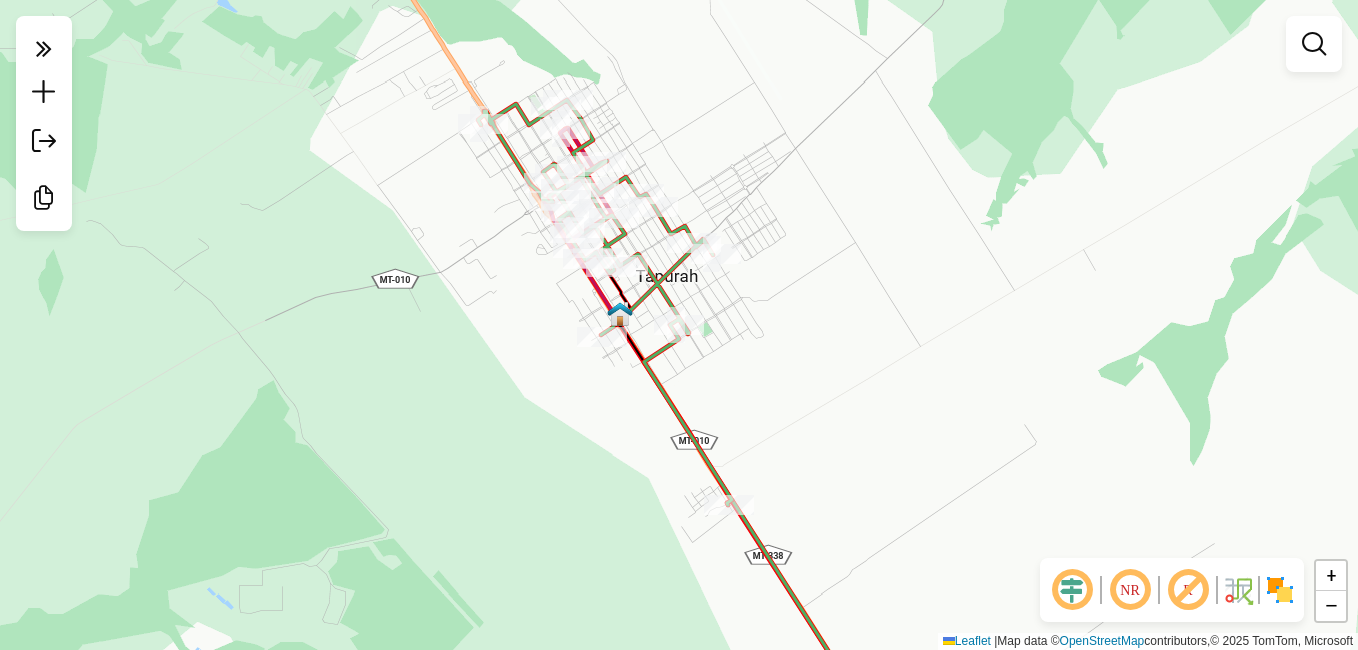 drag, startPoint x: 577, startPoint y: 468, endPoint x: 479, endPoint y: 430, distance: 105.10947 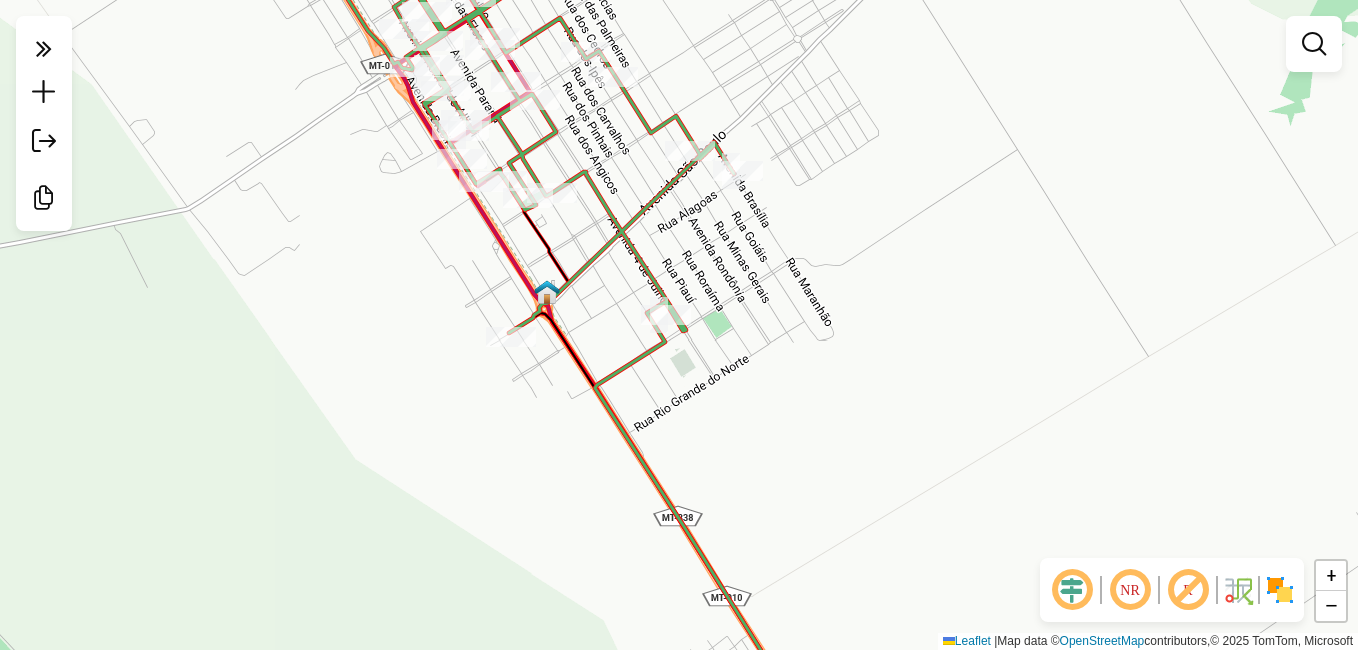 click 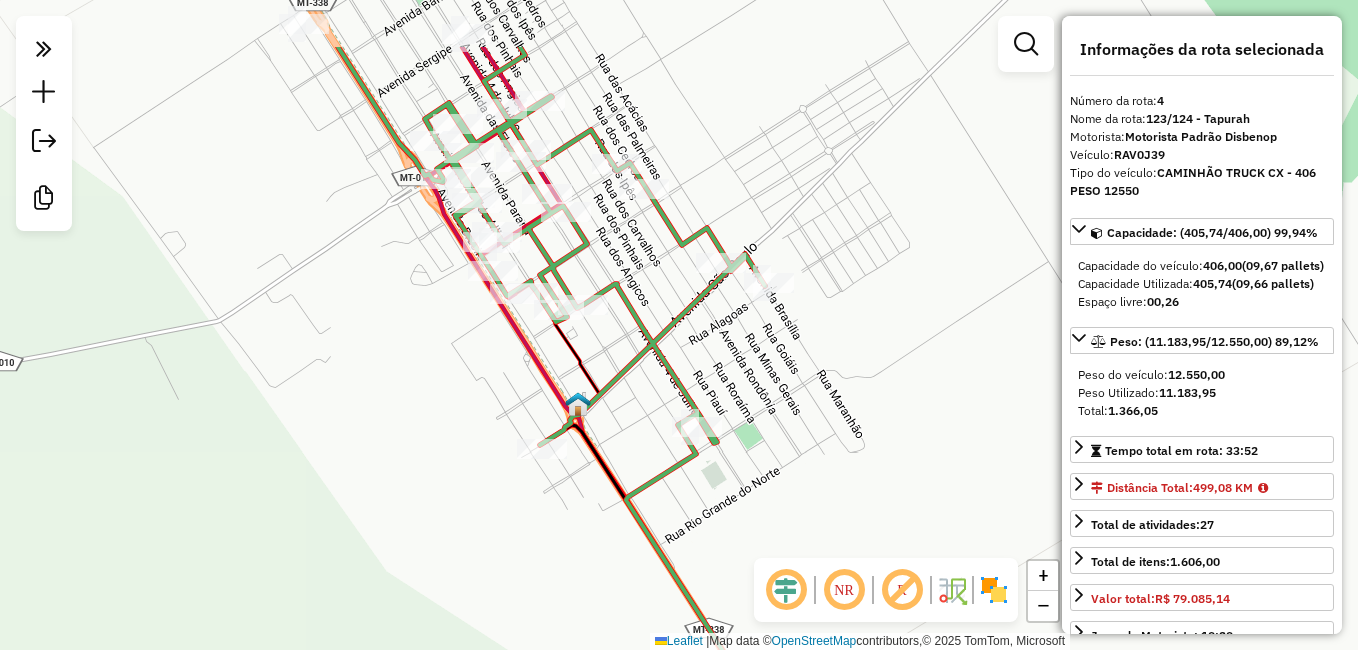 drag, startPoint x: 317, startPoint y: 240, endPoint x: 348, endPoint y: 352, distance: 116.21101 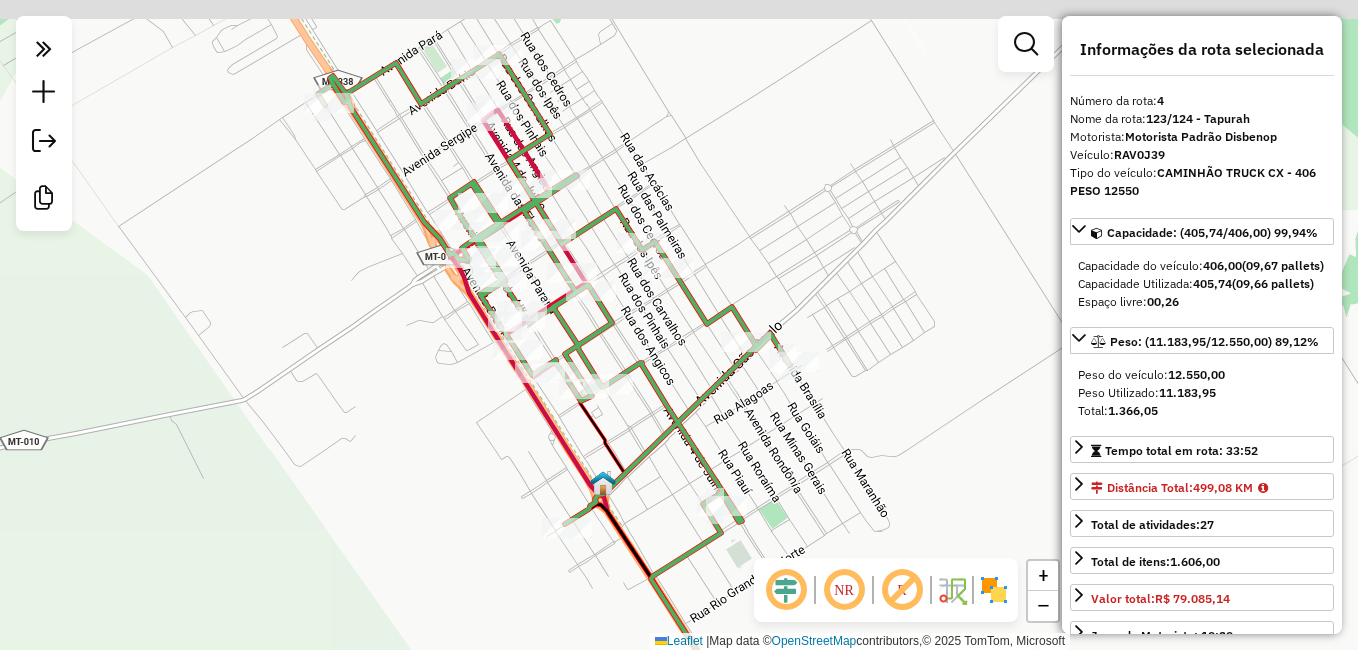drag, startPoint x: 352, startPoint y: 273, endPoint x: 360, endPoint y: 340, distance: 67.47592 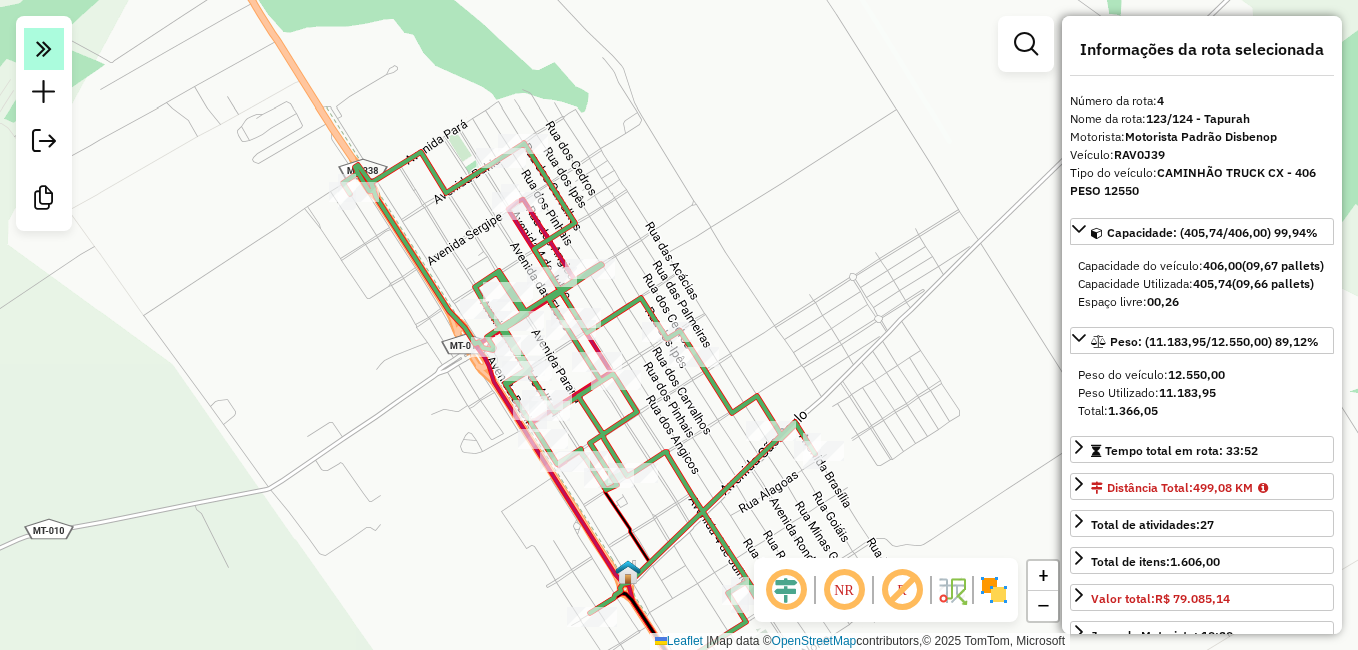 click 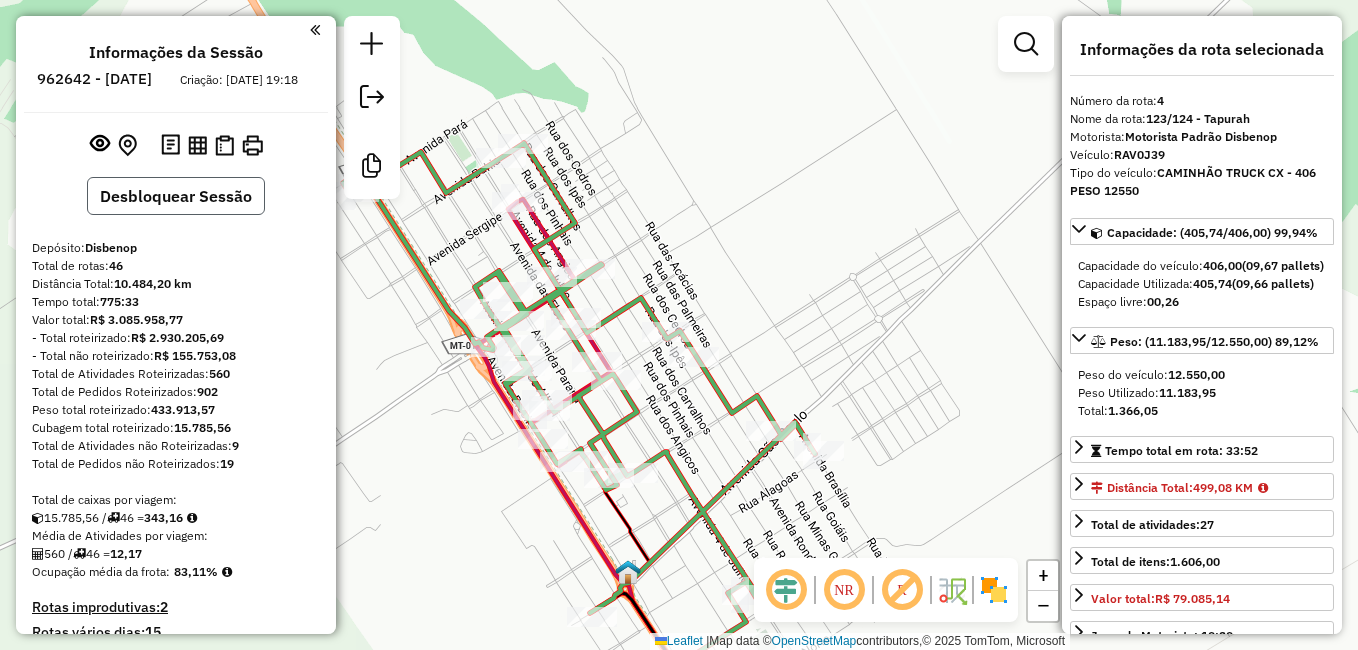 click on "Desbloquear Sessão" at bounding box center [176, 196] 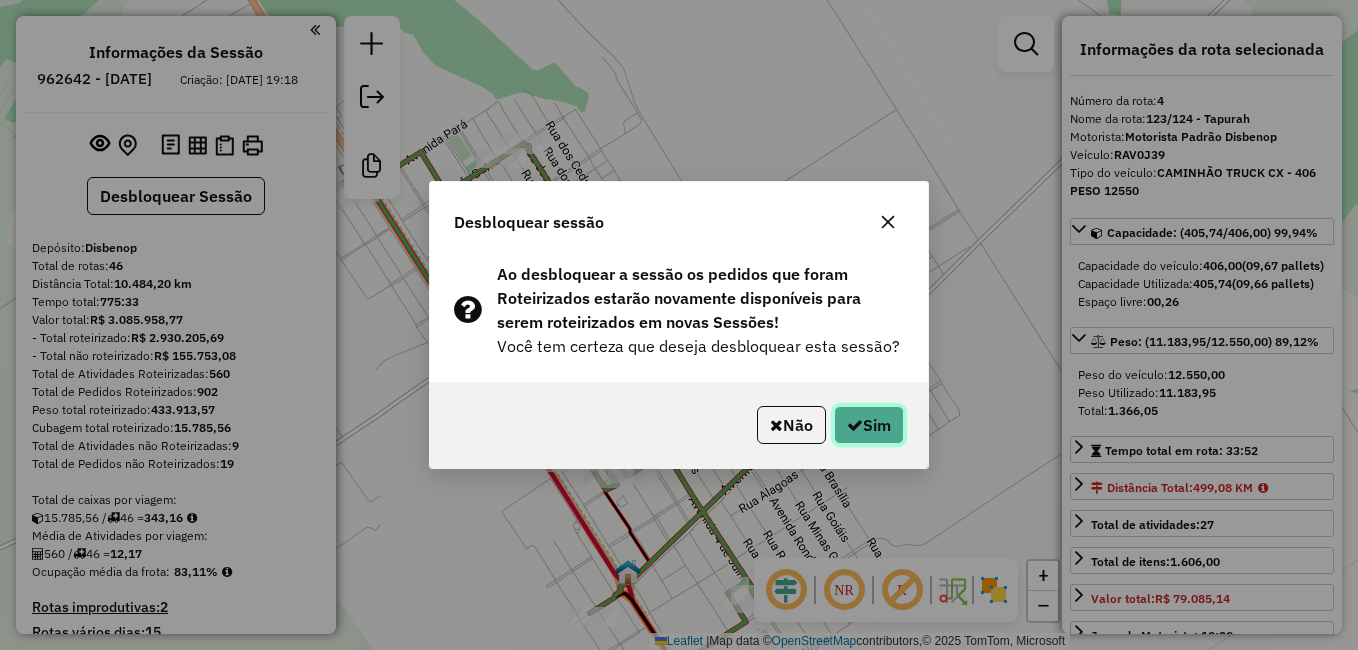 click on "Sim" 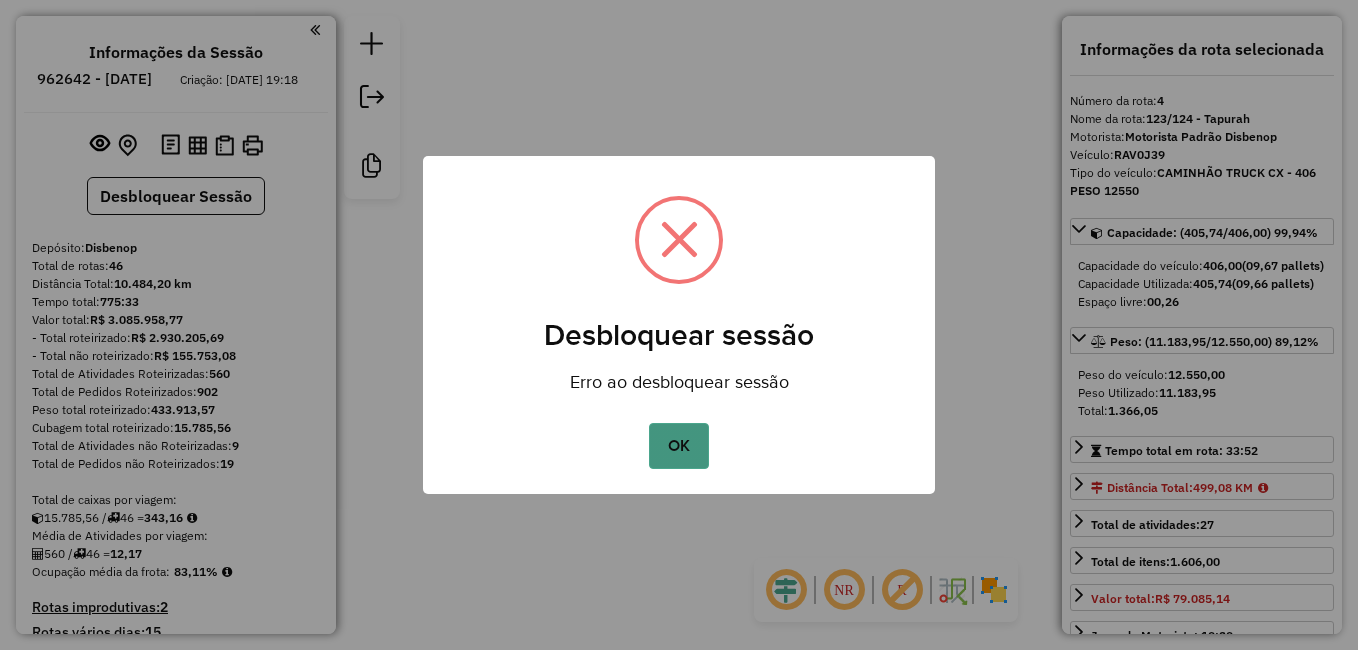 click on "OK" at bounding box center [678, 446] 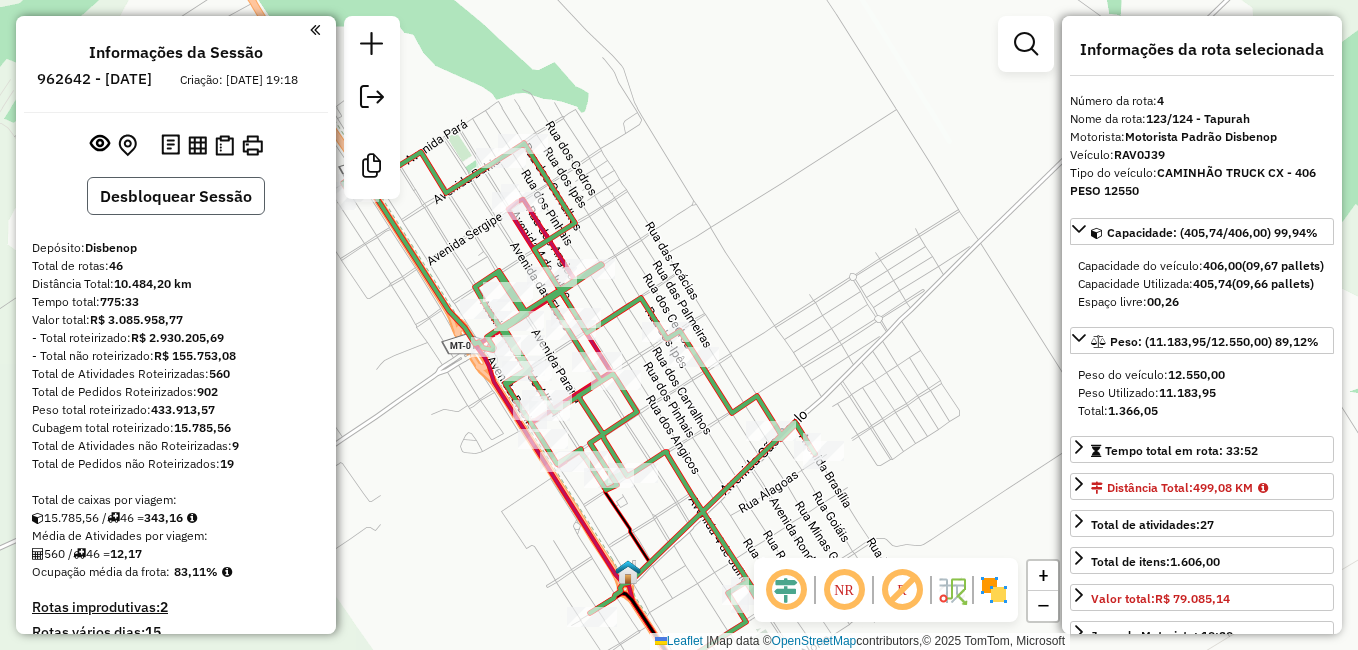click on "Desbloquear Sessão" at bounding box center [176, 196] 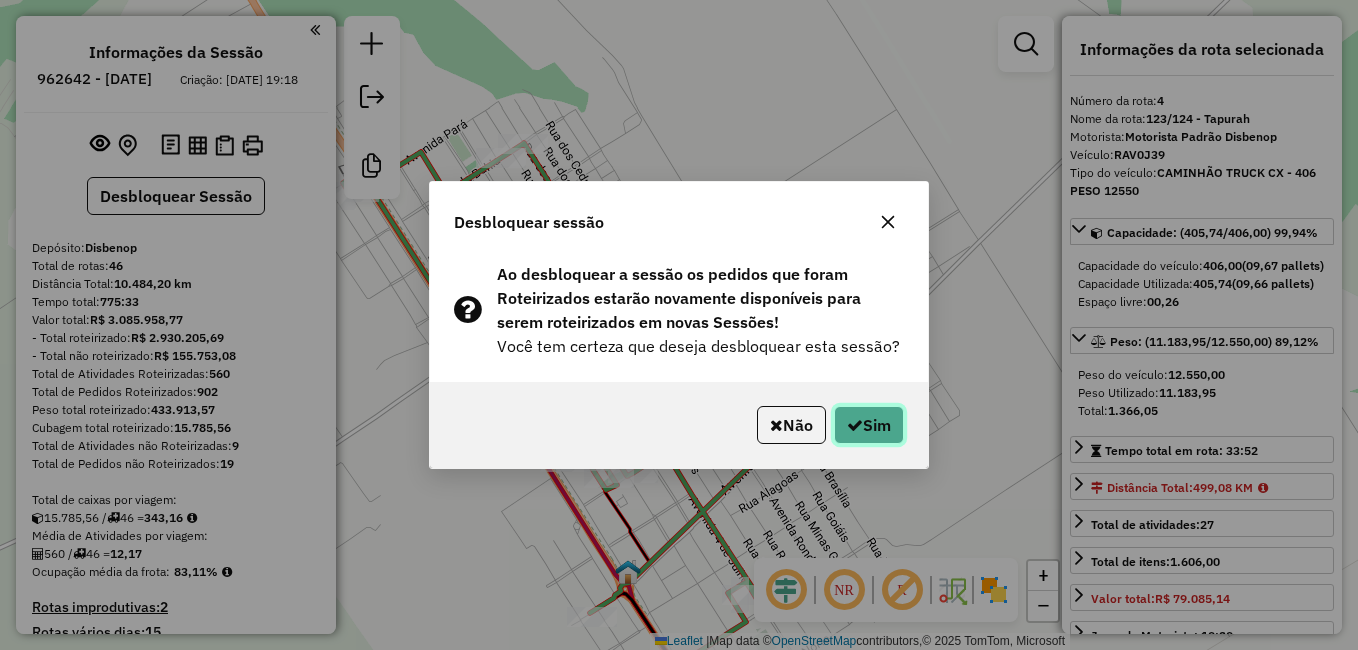click on "Sim" 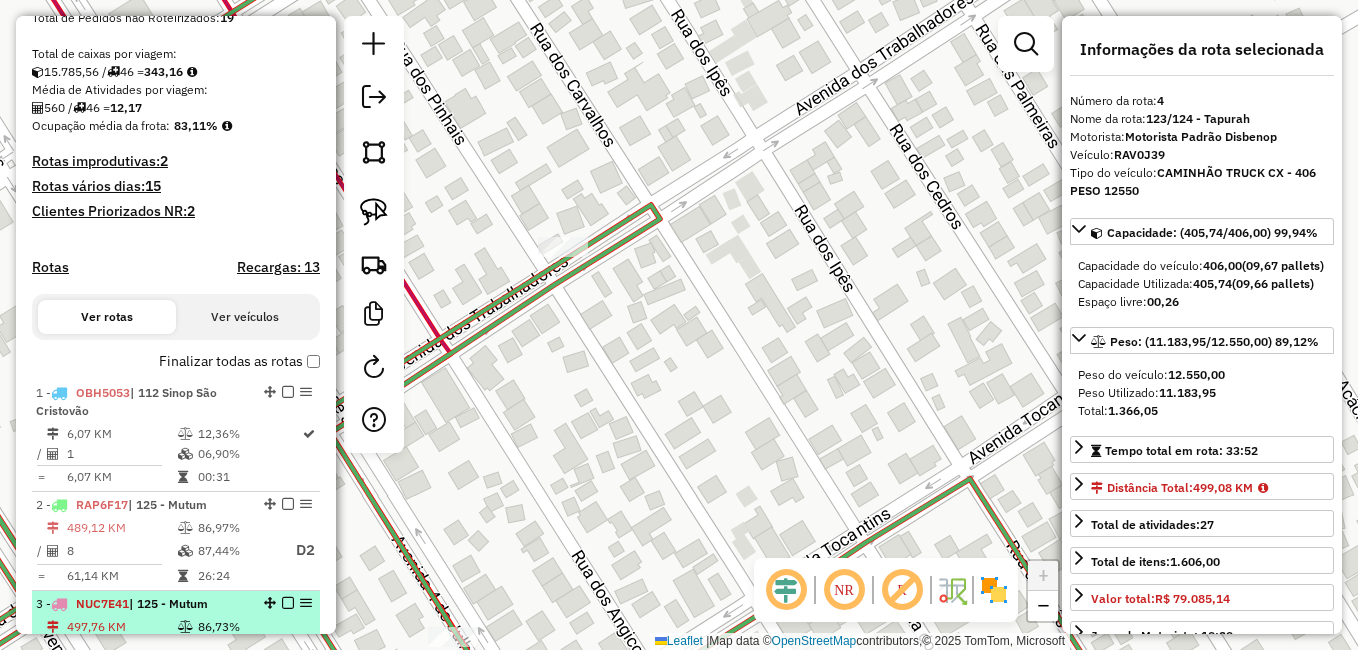 scroll, scrollTop: 0, scrollLeft: 0, axis: both 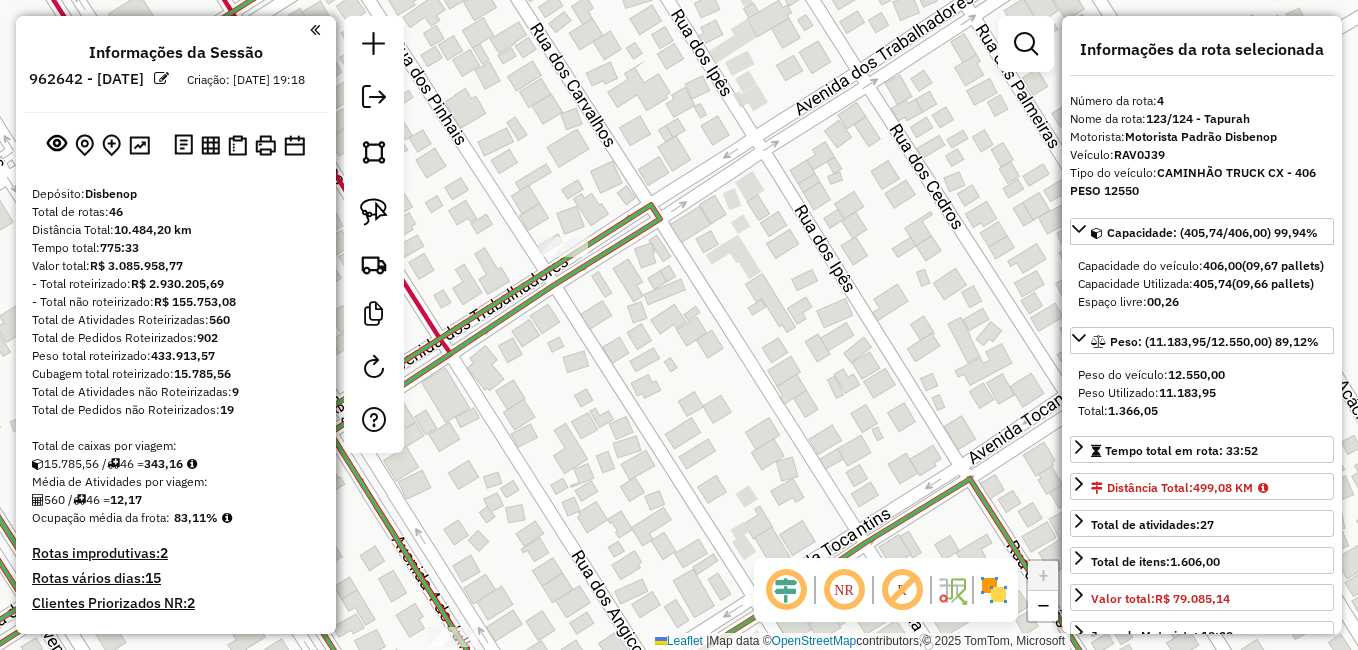 click at bounding box center (315, 30) 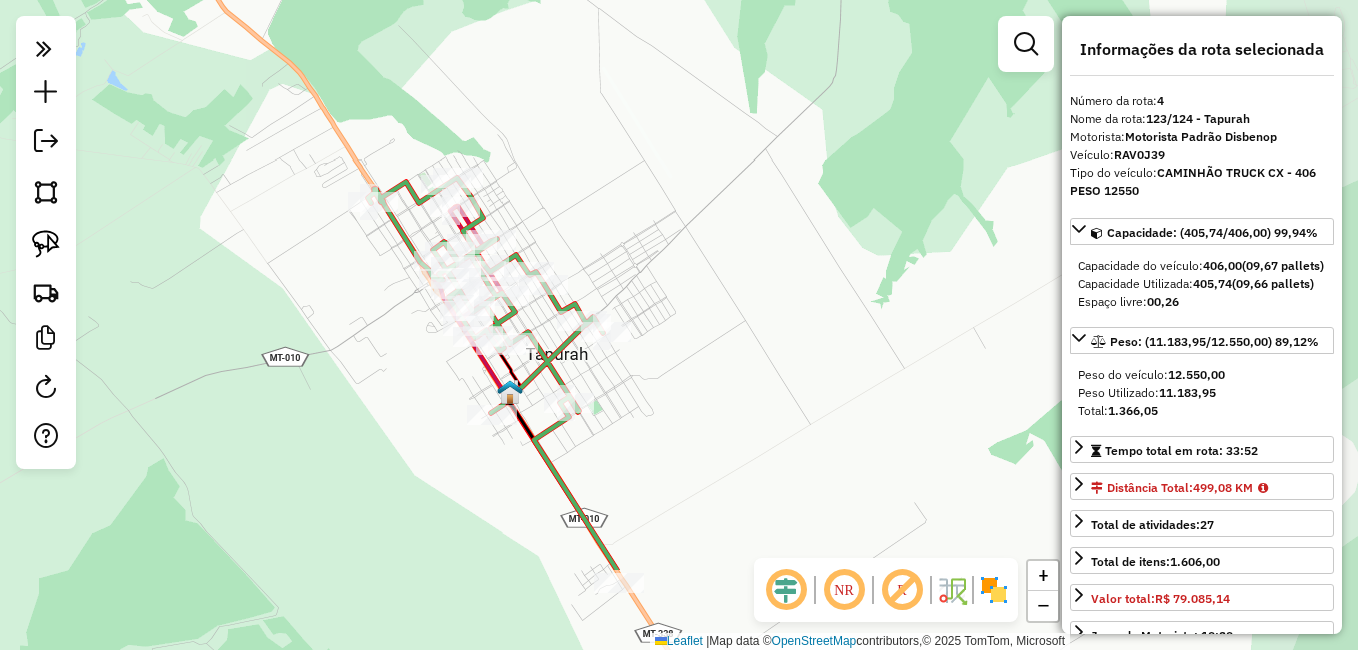drag, startPoint x: 694, startPoint y: 363, endPoint x: 606, endPoint y: 218, distance: 169.61427 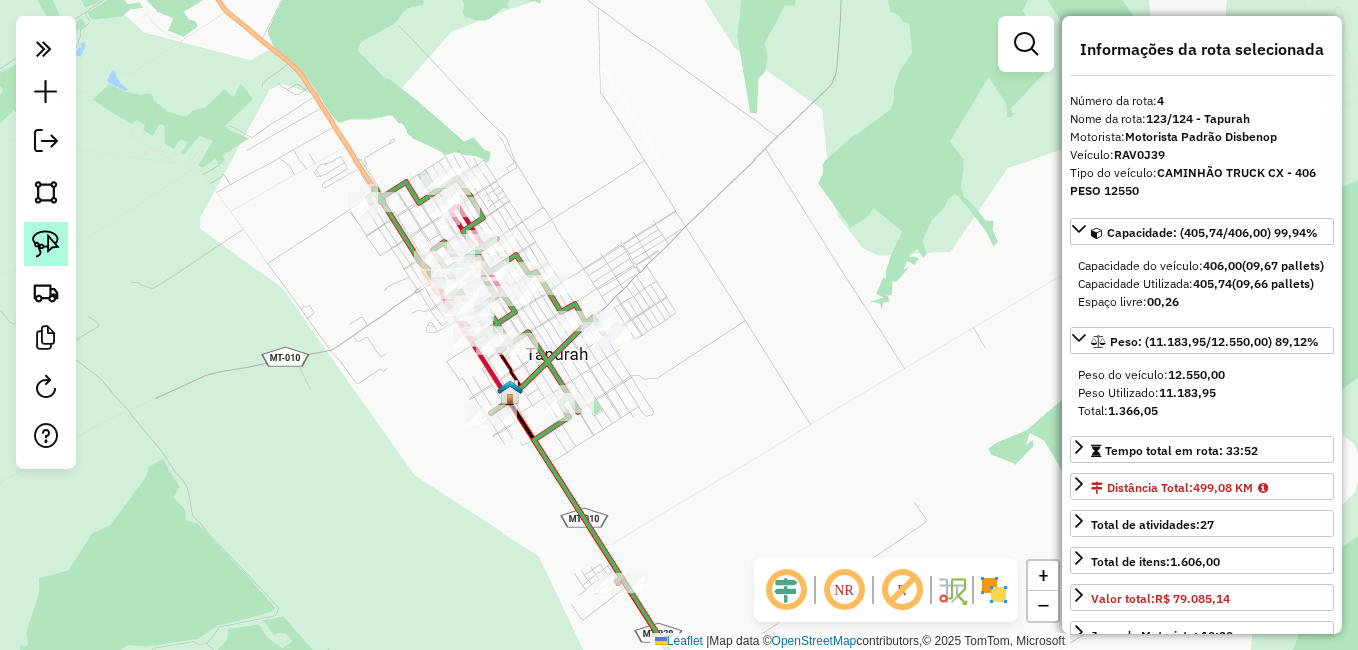 click 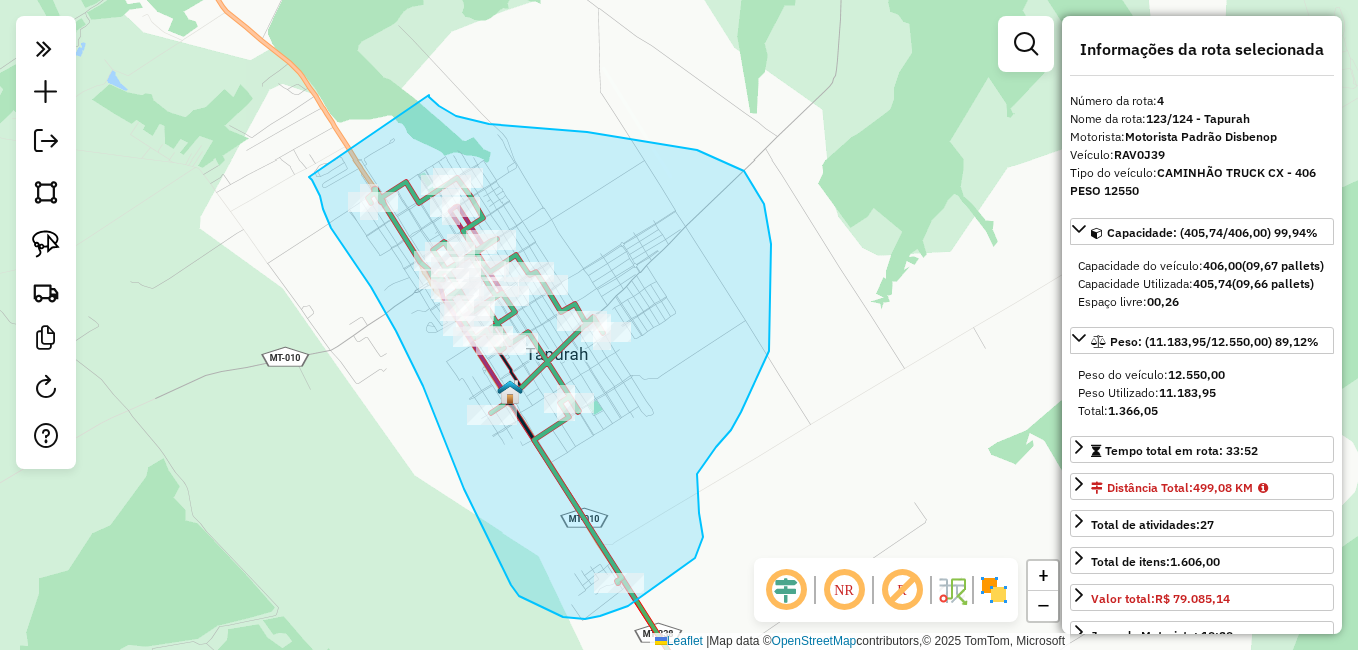 drag, startPoint x: 439, startPoint y: 106, endPoint x: 290, endPoint y: 160, distance: 158.48344 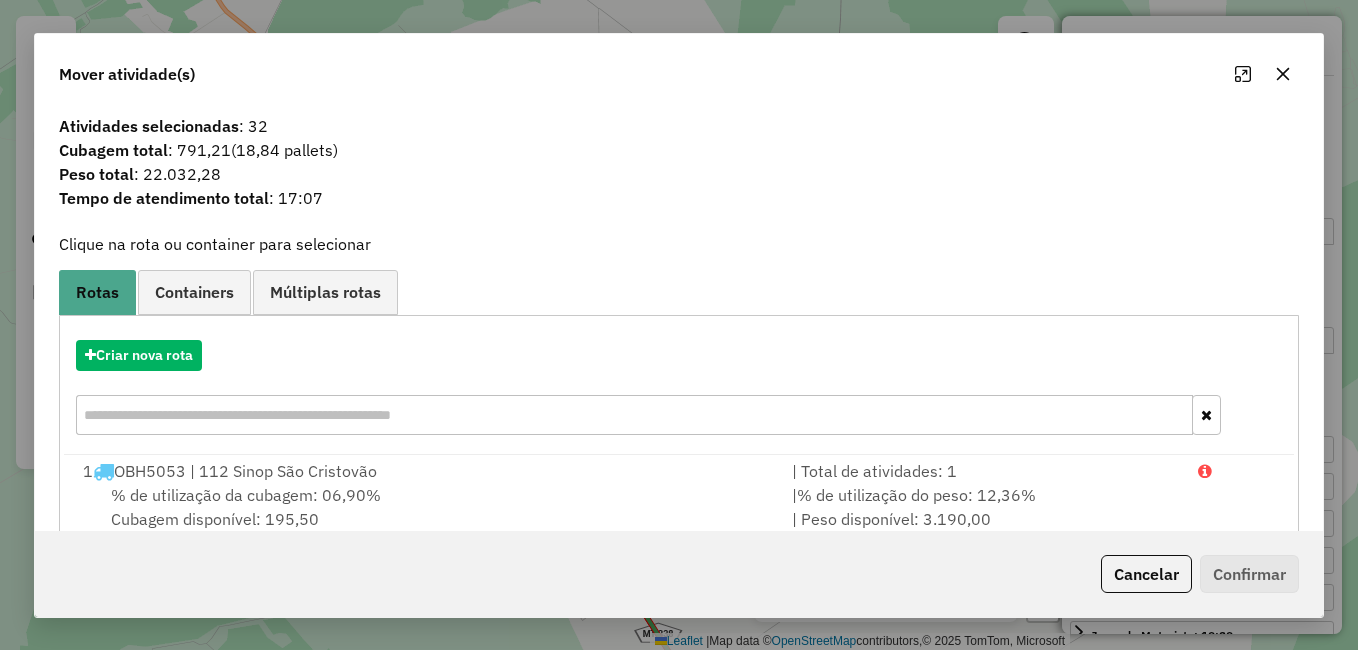 click 